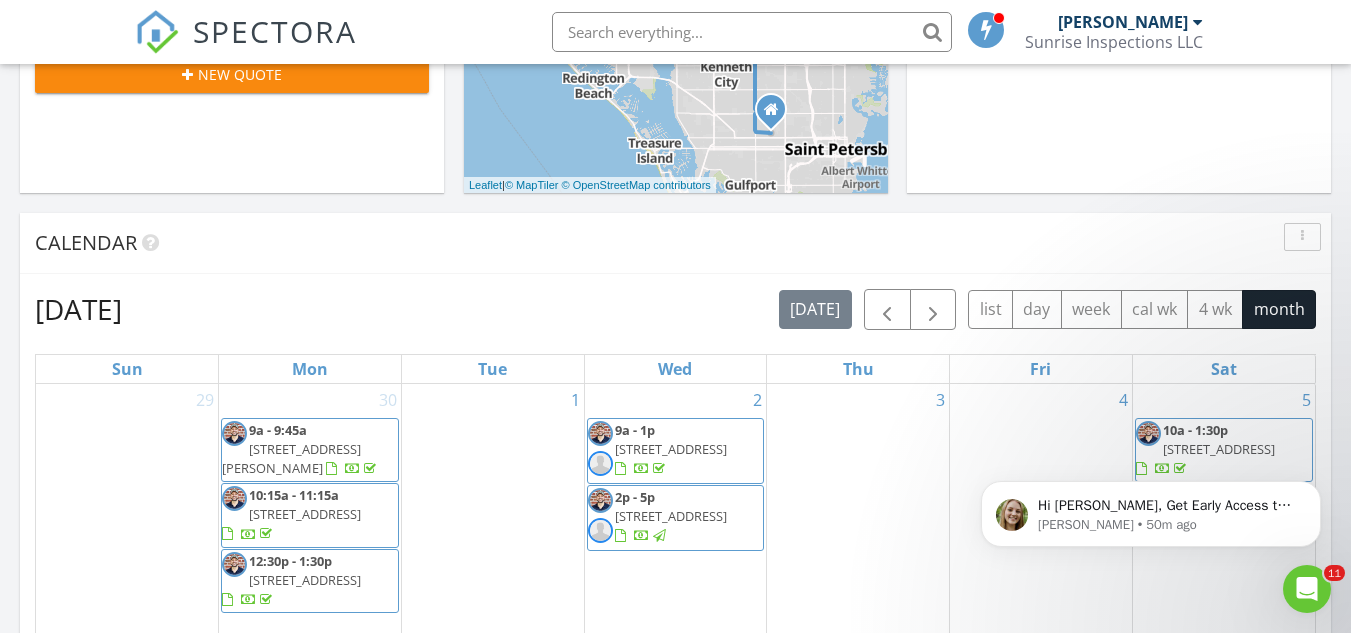 scroll, scrollTop: 0, scrollLeft: 0, axis: both 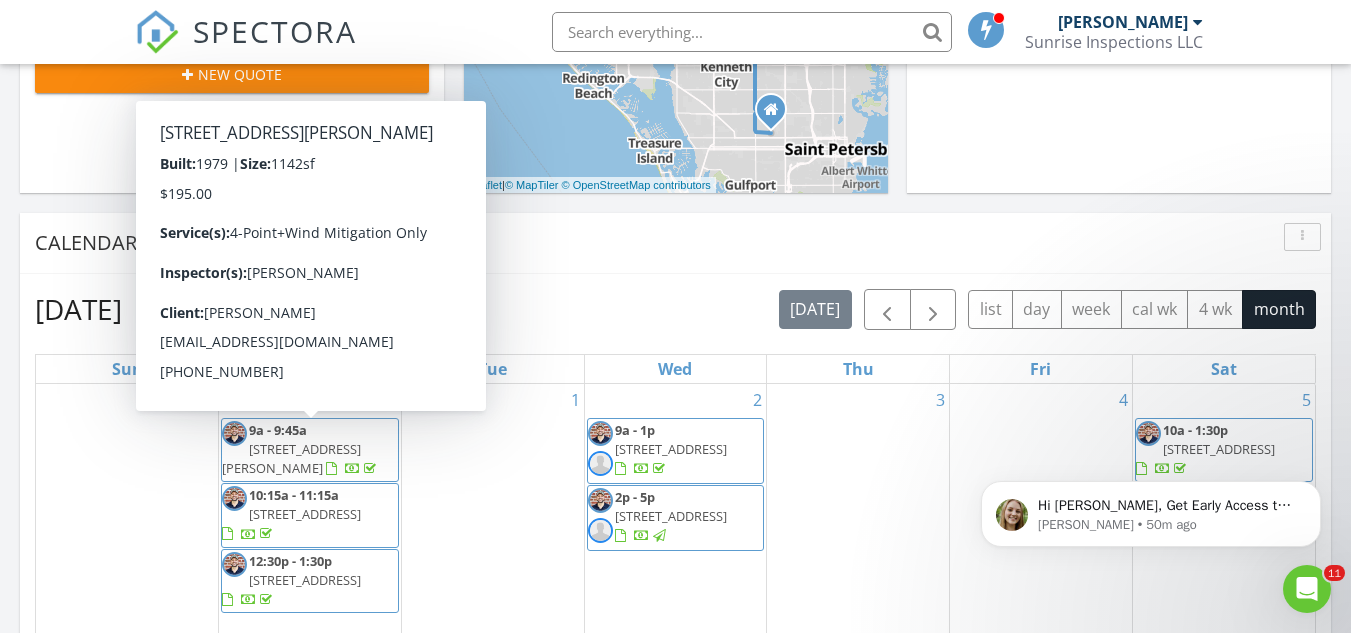 click on "923 Wicks Dr, Palm Harbor 34684" at bounding box center [291, 458] 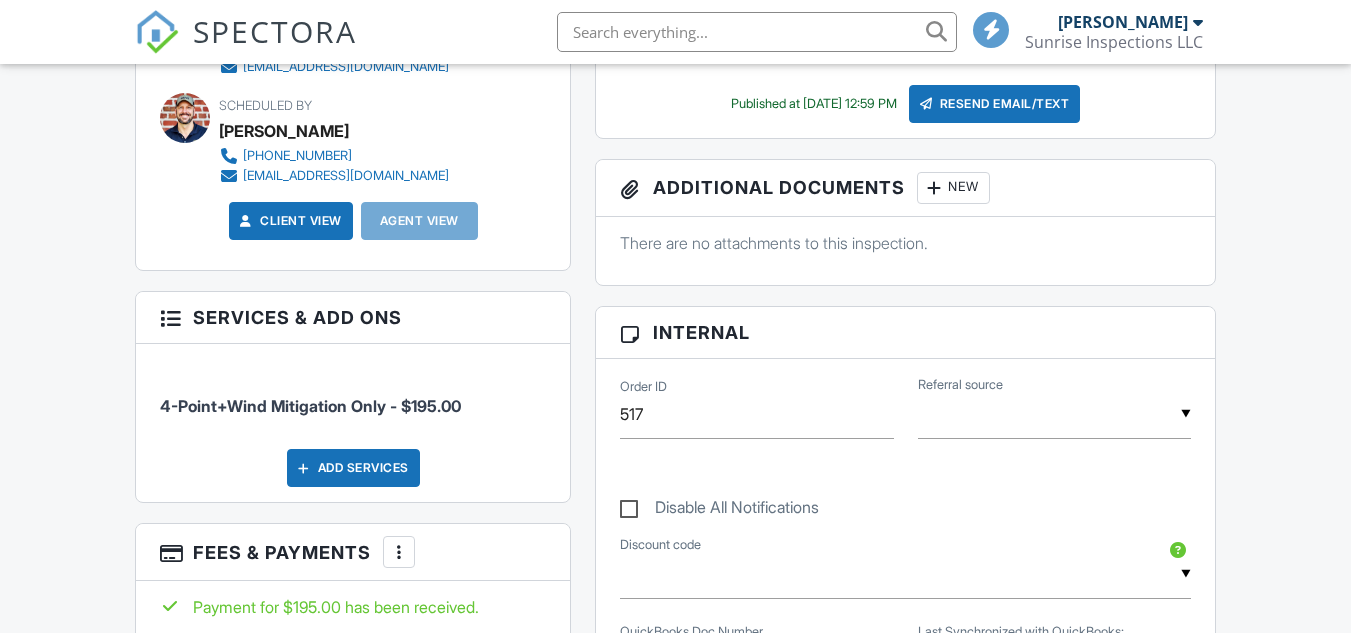scroll, scrollTop: 815, scrollLeft: 0, axis: vertical 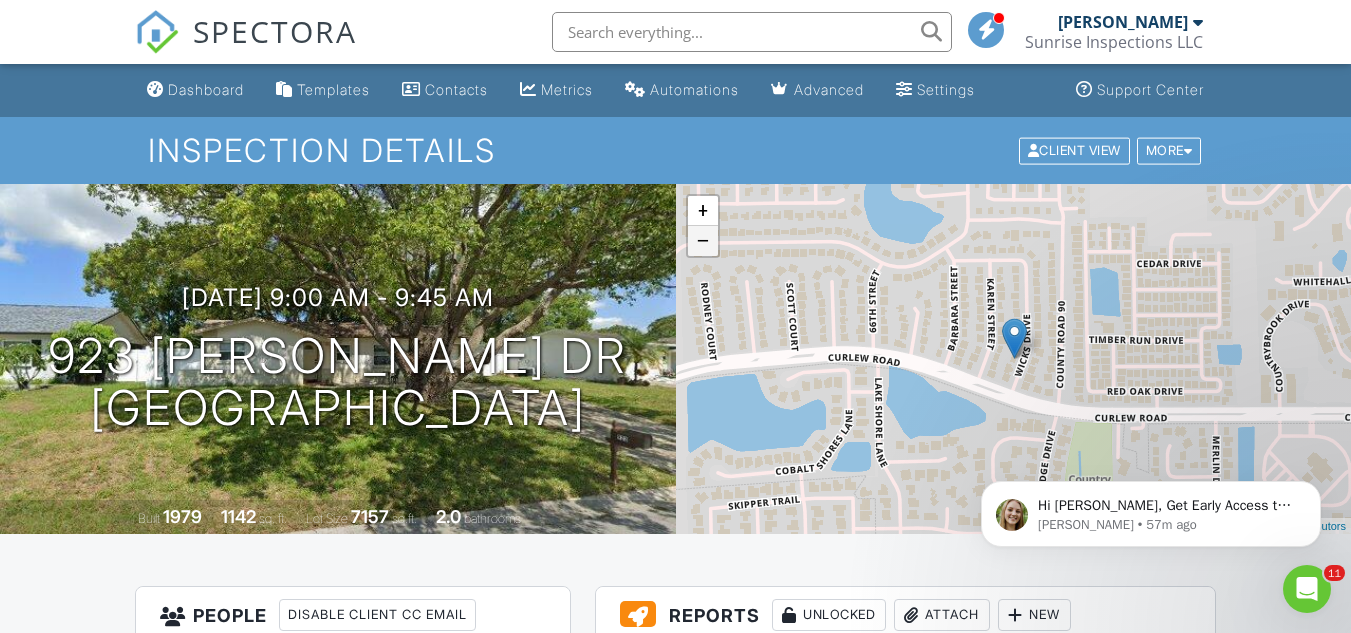 click on "−" at bounding box center (703, 241) 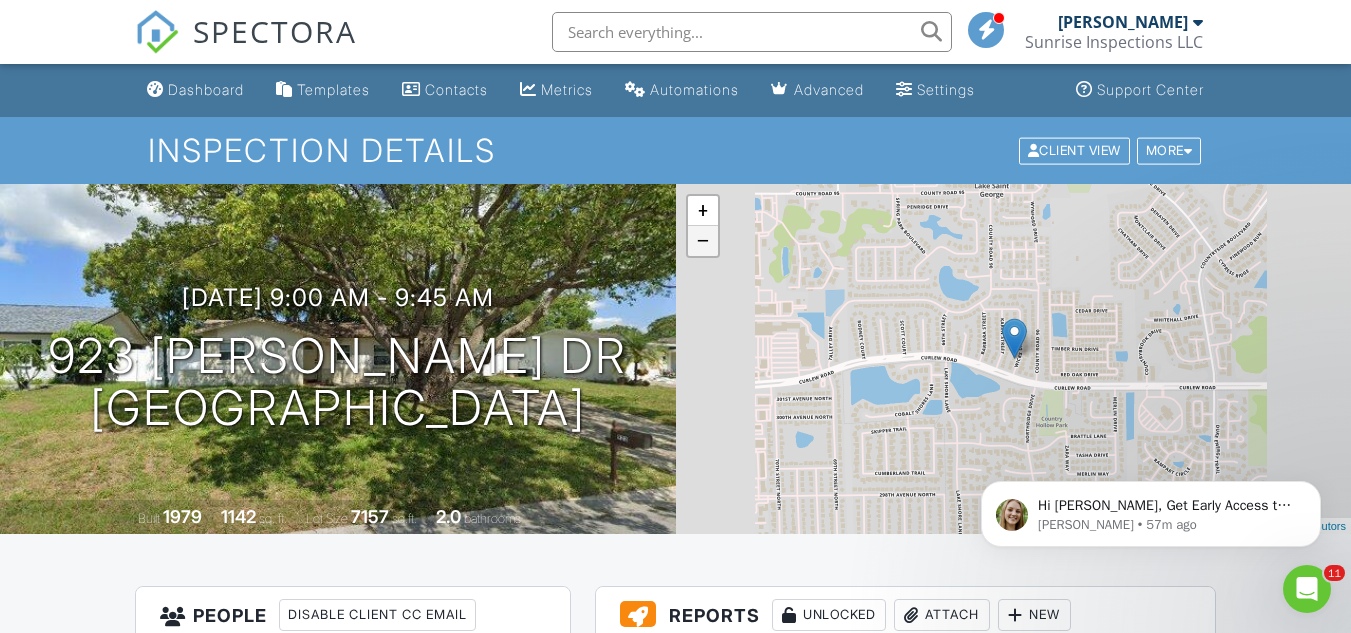 click on "−" at bounding box center (703, 241) 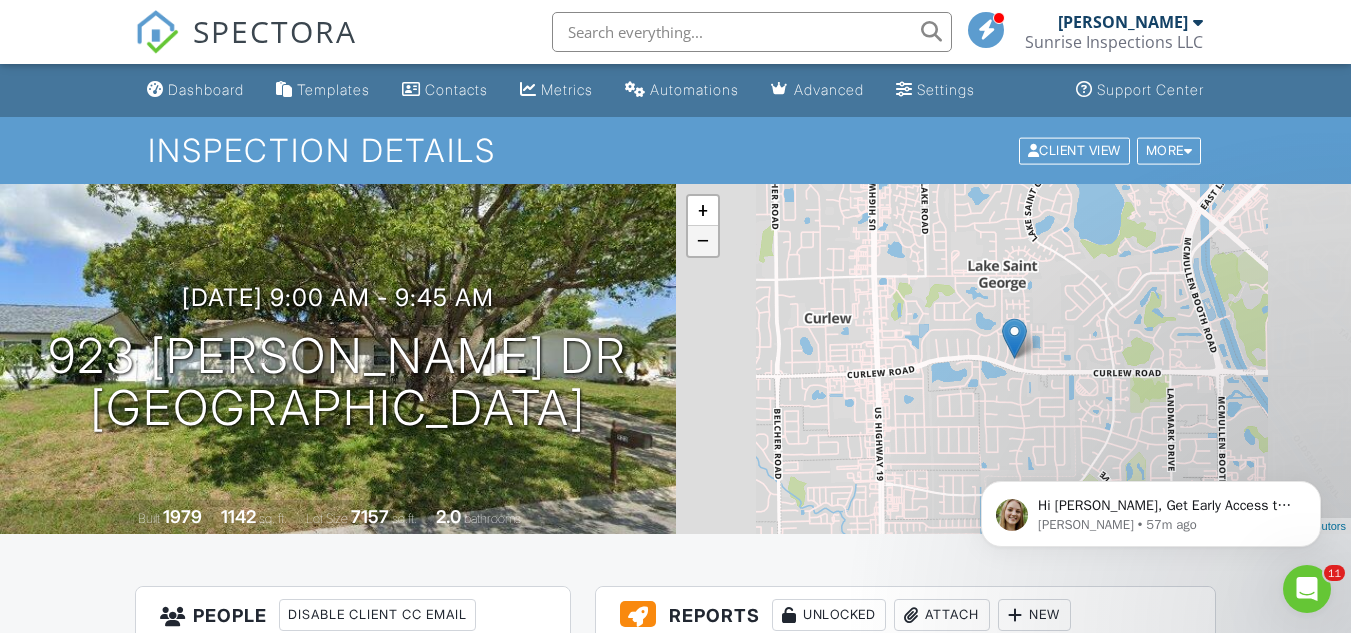 click on "−" at bounding box center [703, 241] 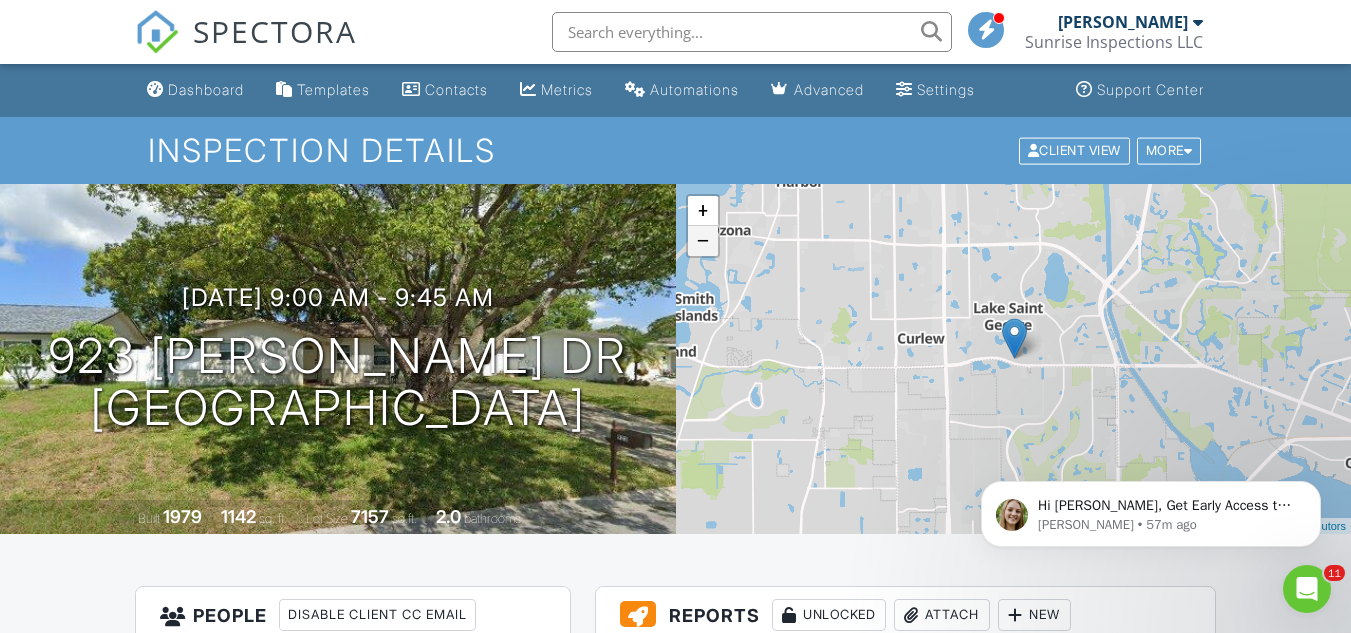 click on "−" at bounding box center [703, 241] 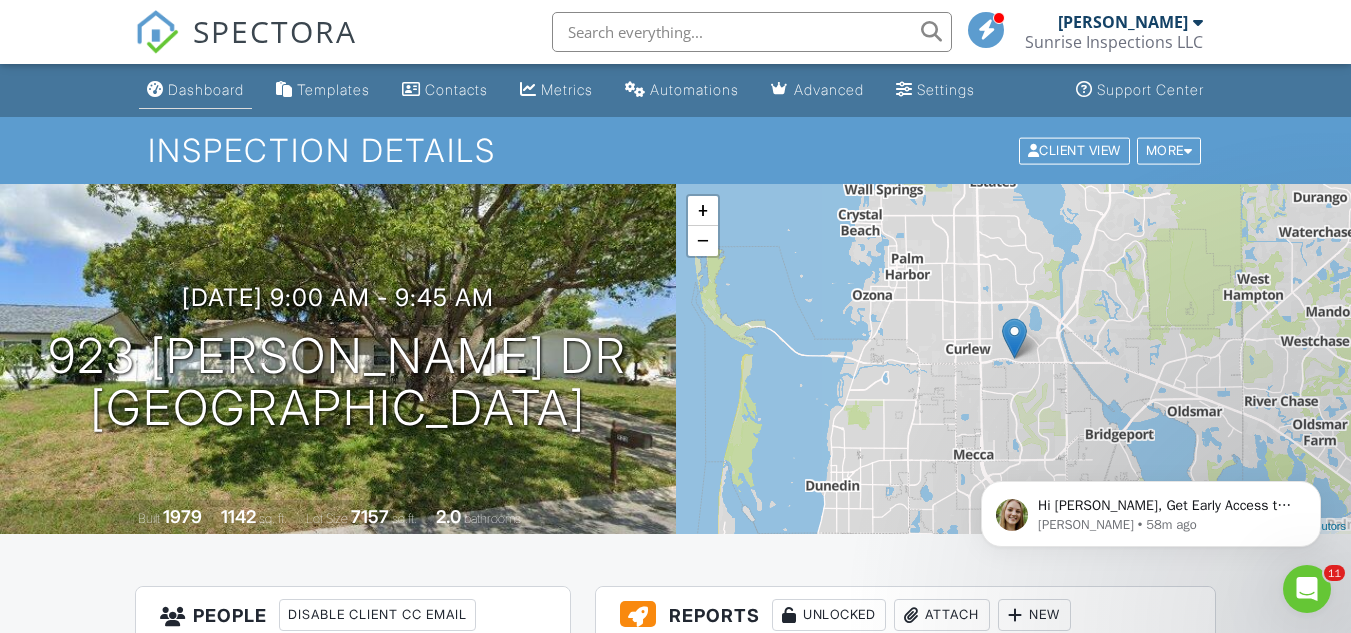 click on "Dashboard" at bounding box center [206, 89] 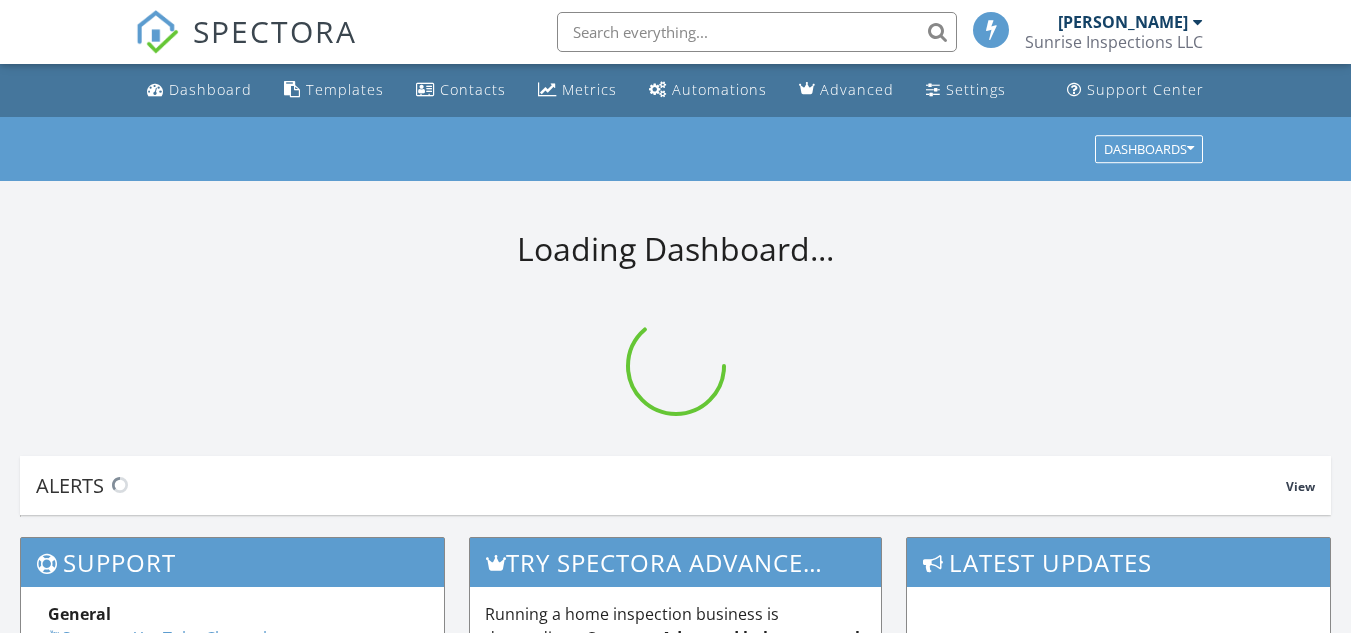scroll, scrollTop: 0, scrollLeft: 0, axis: both 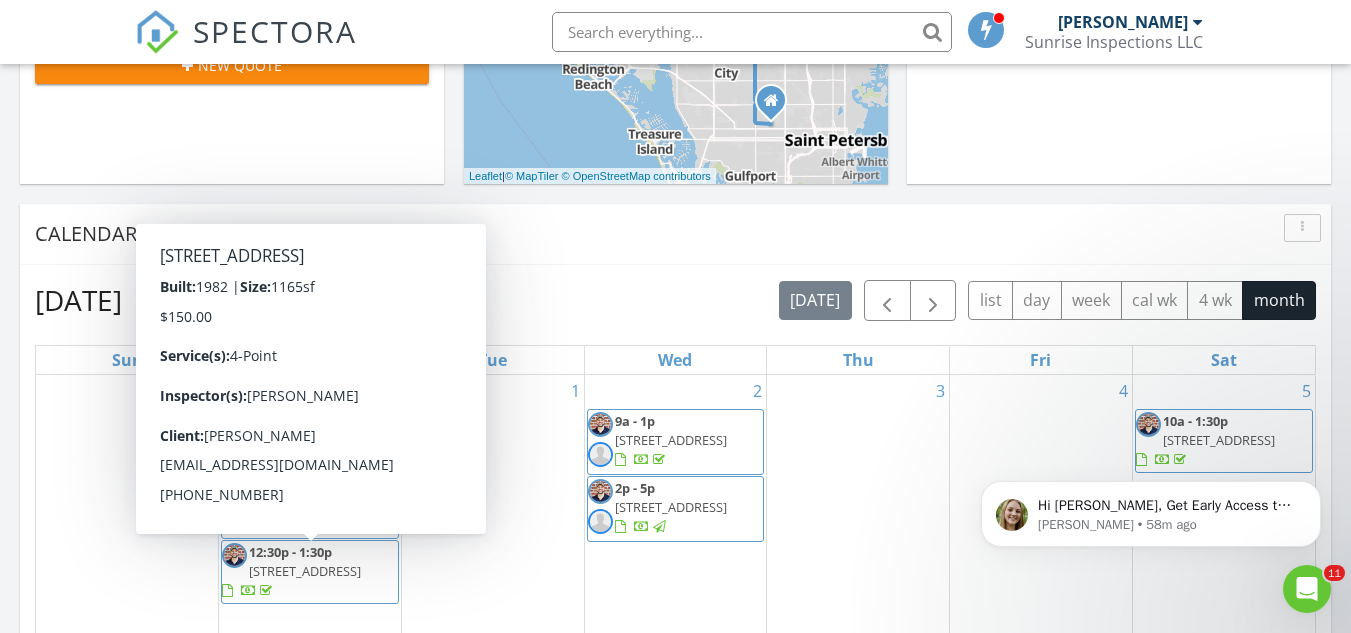 click on "Calendar" at bounding box center (660, 234) 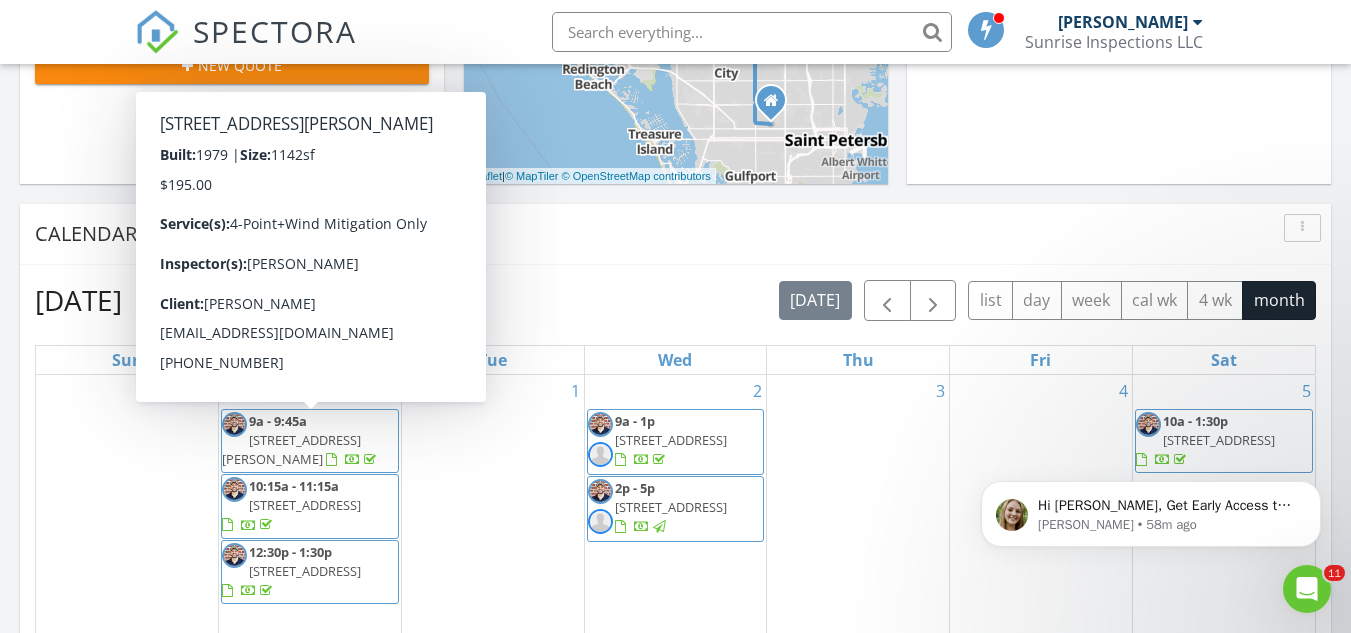 click on "July 2025 today list day week cal wk 4 wk month Sun Mon Tue Wed Thu Fri Sat 29 30
9a - 9:45a
923 Wicks Dr, Palm Harbor 34684
10:15a - 11:15a
448 Locklie St, Dunedin 34698
12:30p - 1:30p
17940 Gulf Blvd 4C, Redington Shores 33708
1 2
9a - 1p
1111 Court St, Clearwater 33756
2p - 5p
1308 Syrah Dr, Oldsmar 34677" at bounding box center [675, 719] 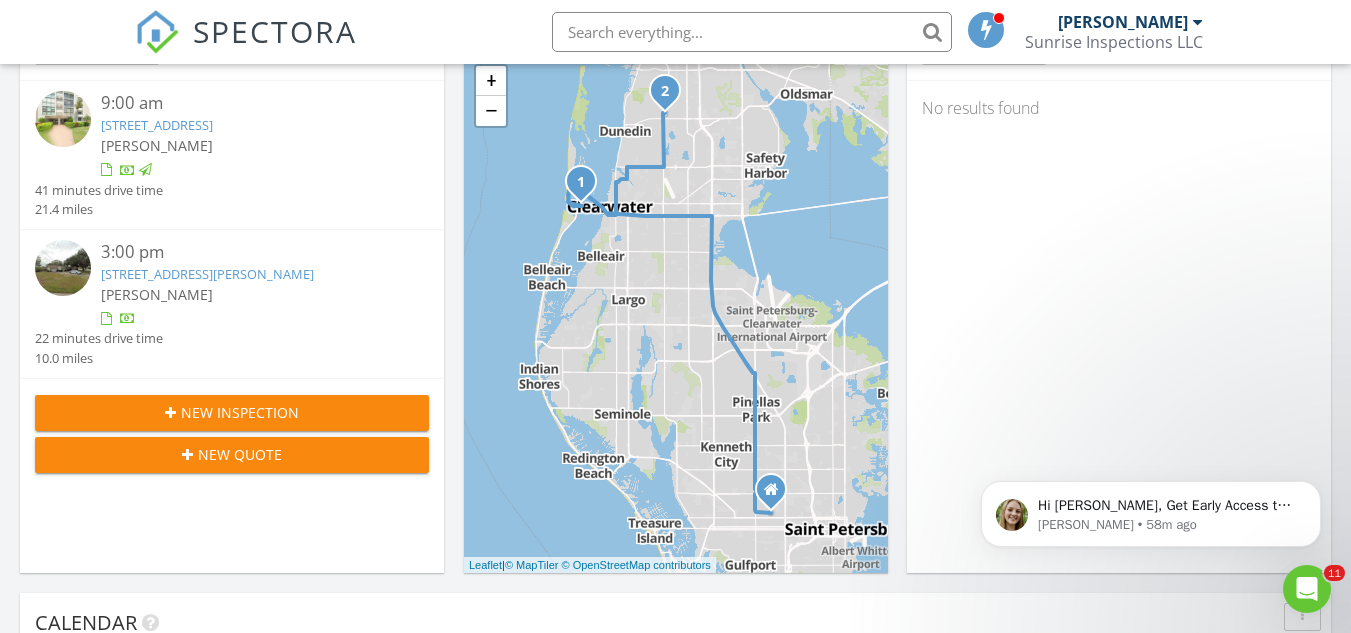 scroll, scrollTop: 276, scrollLeft: 0, axis: vertical 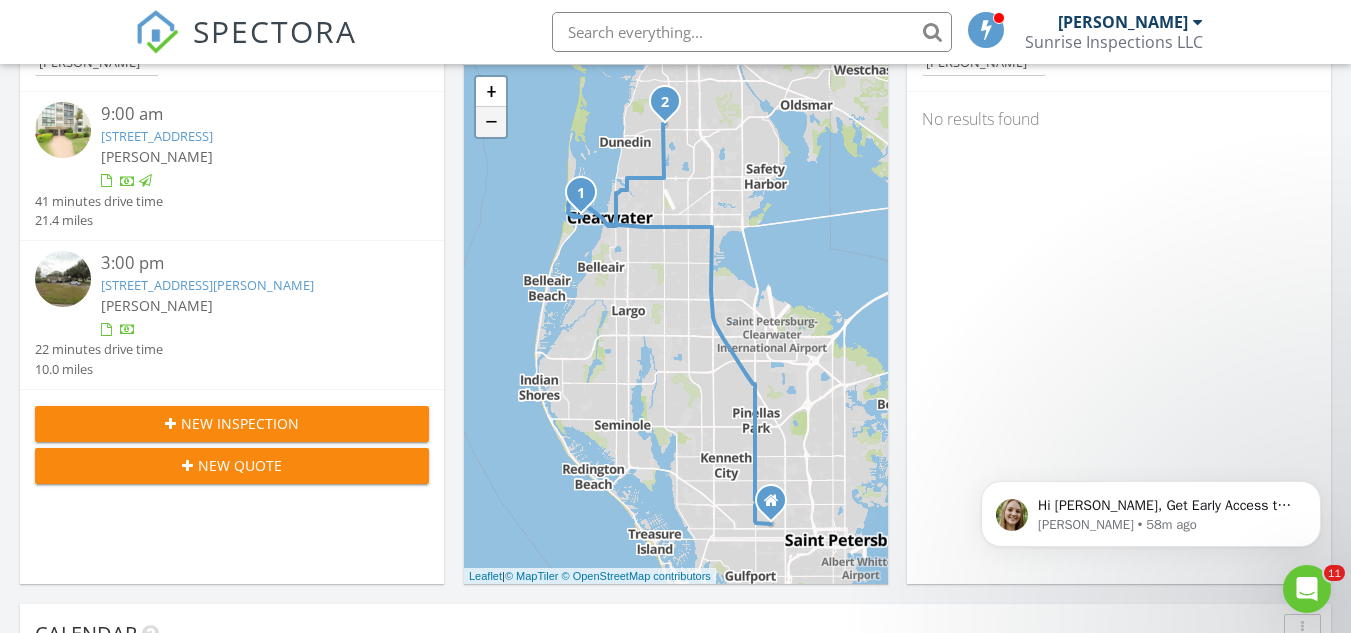 click on "−" at bounding box center (491, 122) 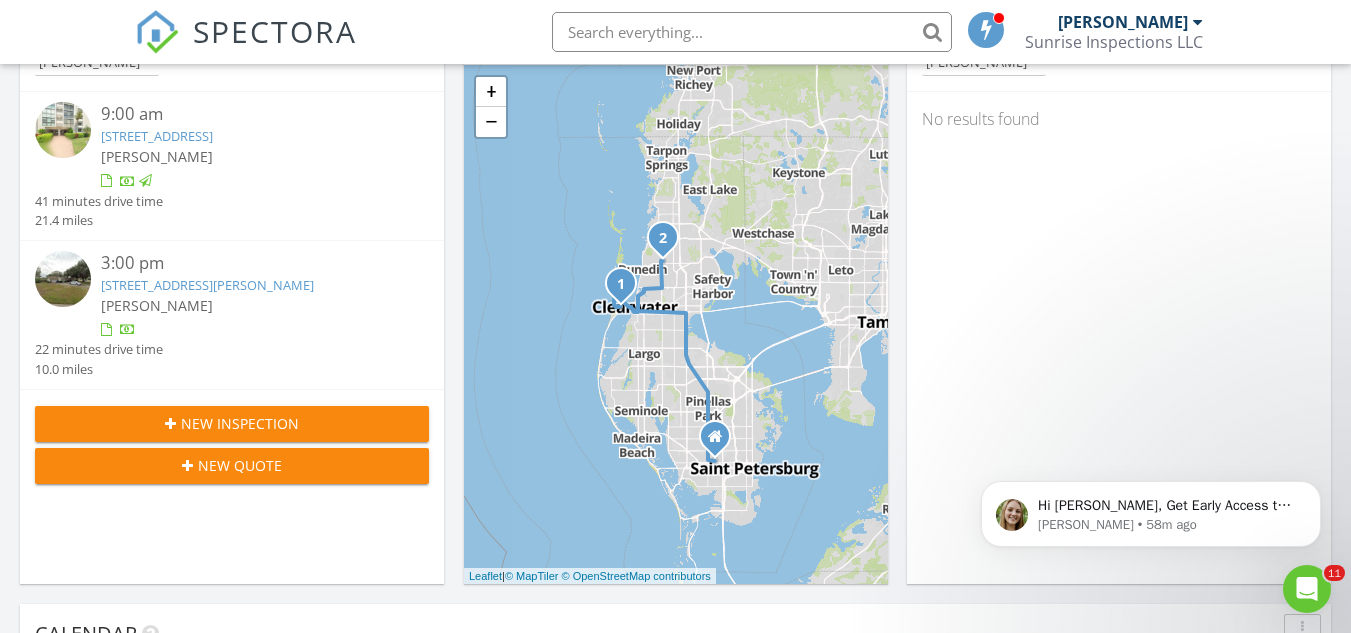 drag, startPoint x: 681, startPoint y: 239, endPoint x: 670, endPoint y: 286, distance: 48.270073 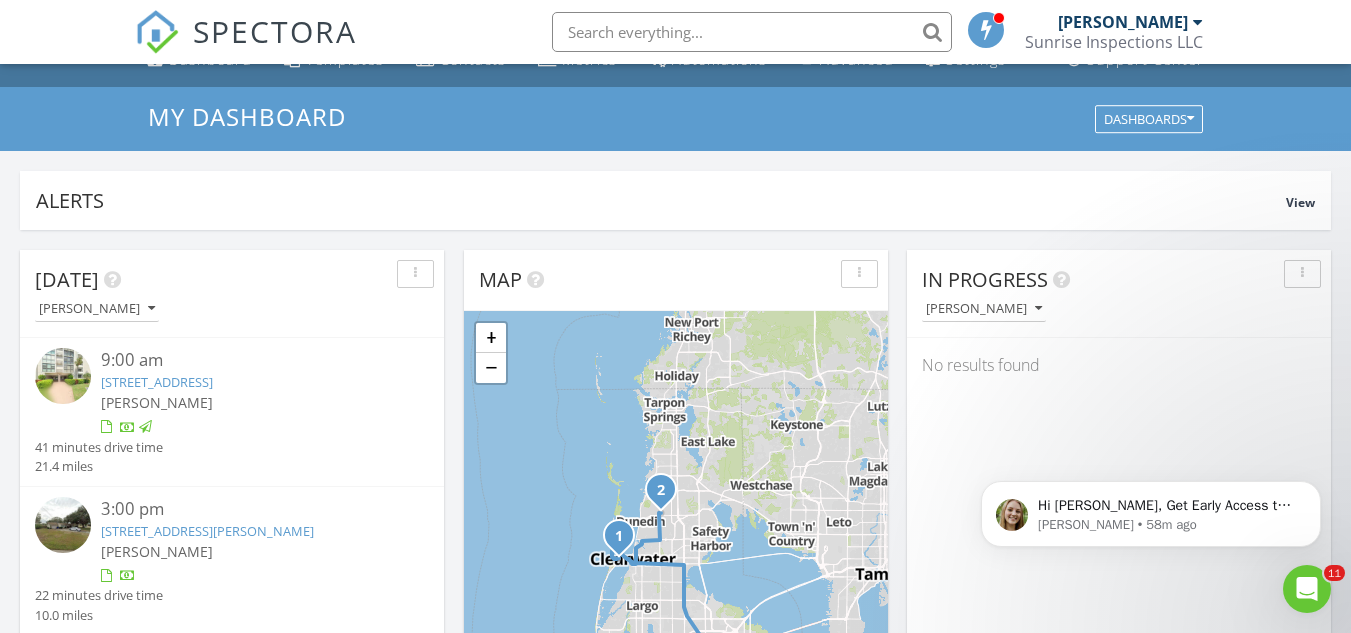 scroll, scrollTop: 9, scrollLeft: 0, axis: vertical 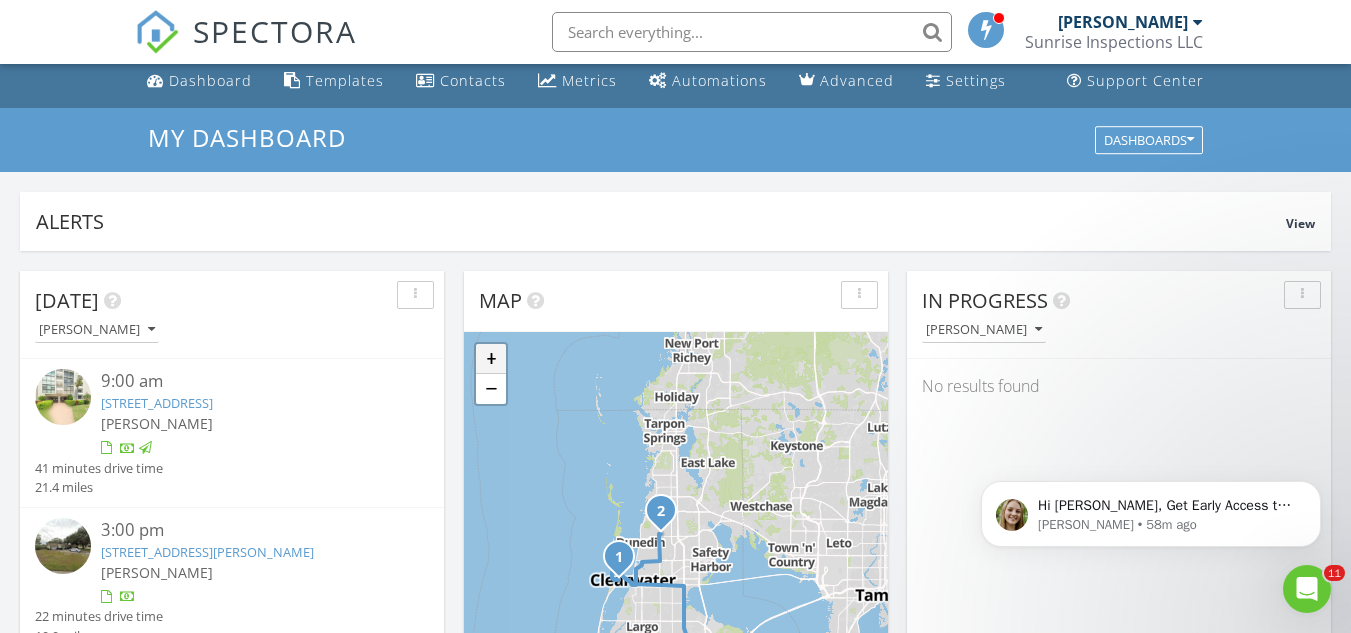 click on "+" at bounding box center [491, 359] 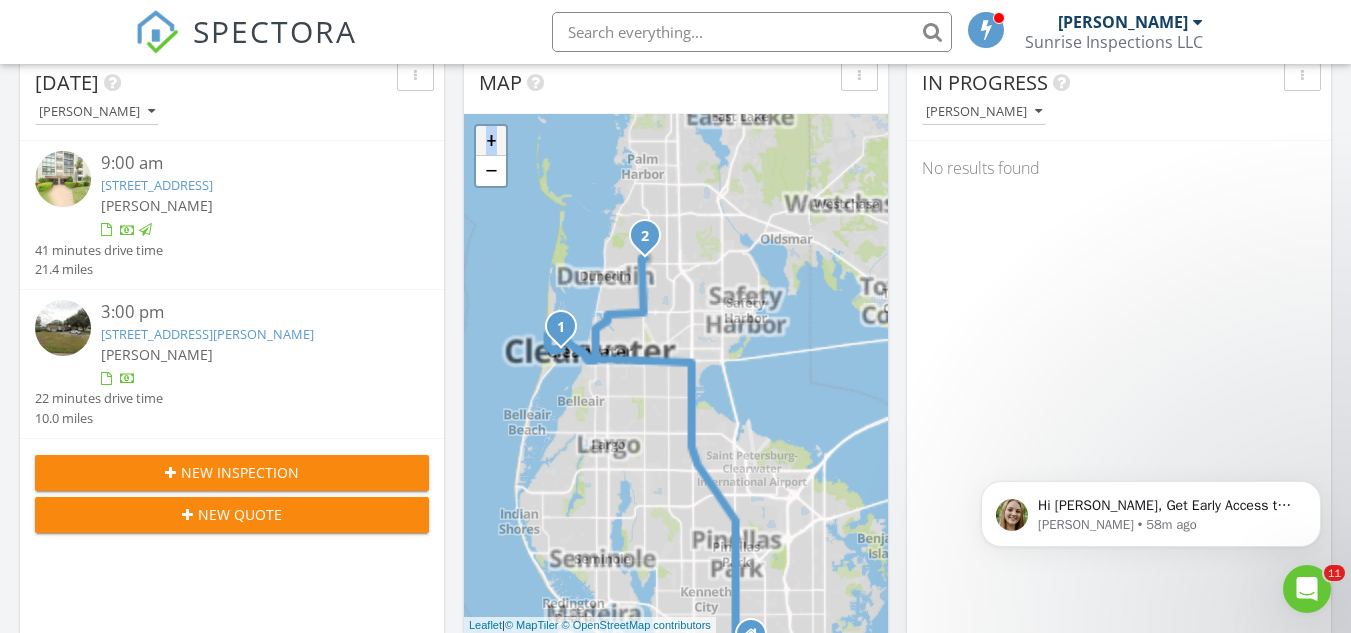 click on "1 2 + − 49th Street, US 19, Sunset Point Road, Keene Road 50.6 km, 1 h 2 min Head west on 8th Avenue North 80 m Turn right onto 42nd Street North 100 m Turn left onto 9th Avenue North 900 m Turn right onto 49th Street North (CR 611) 9 km Turn left 250 m Continue onto US 19 10 km Take the ramp 150 m Go straight onto US 19 Northbound Frontage Road 700 m Continue onto Northbound Frontage Road 300 m Go straight 200 m Make a slight left onto Gulf to Bay Boulevard (FL 60) 4.5 km Continue onto Court Street (FL 60) 2.5 km Continue onto Memorial Causeway (FL 60) 3 km Continue onto Causeway Boulevard 250 m Enter the traffic circle and take the 3rd exit onto Coronado Drive 90 m Exit the traffic circle onto Coronado Drive 900 m Continue right onto Hamden Drive 90 m Turn left onto South Gulfview Boulevard 150 m Turn left onto Bayway Boulevard 800 m Turn right 30 m You have arrived at your 1st destination, on the right 0 m Head south 35 m Turn right onto South Gulfview Boulevard 1 km Turn right onto Hamden Drive 90 m" at bounding box center (676, 373) 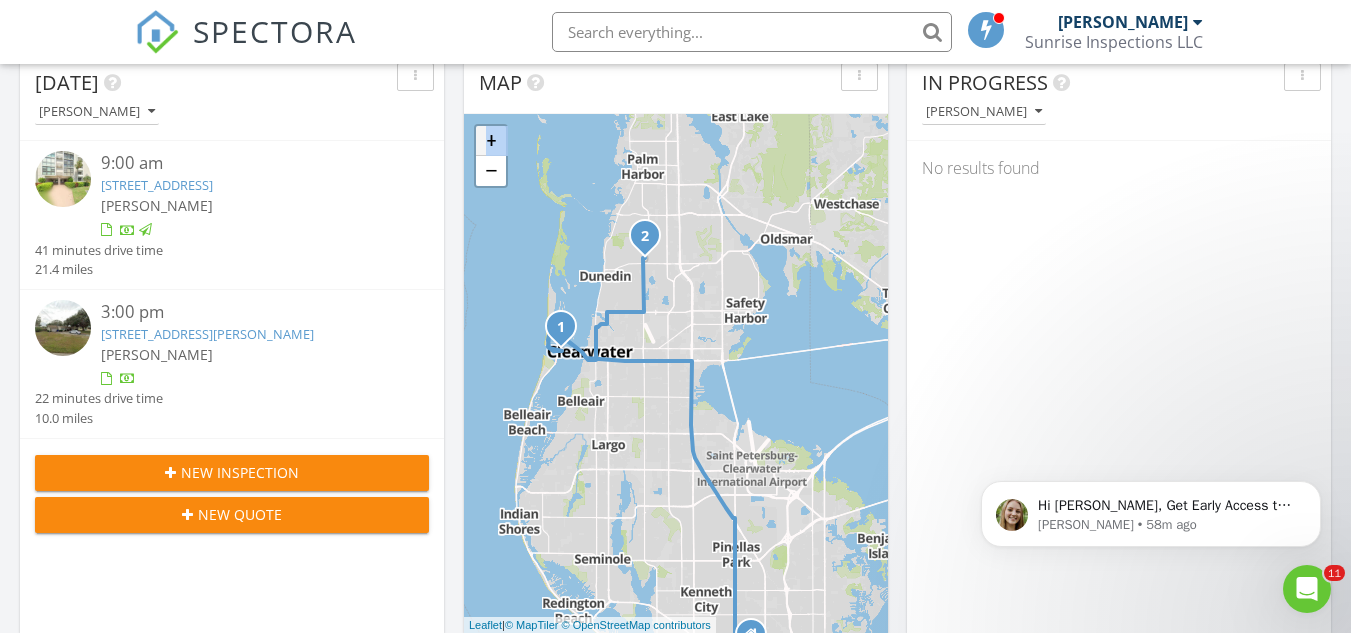 click on "+" at bounding box center (491, 141) 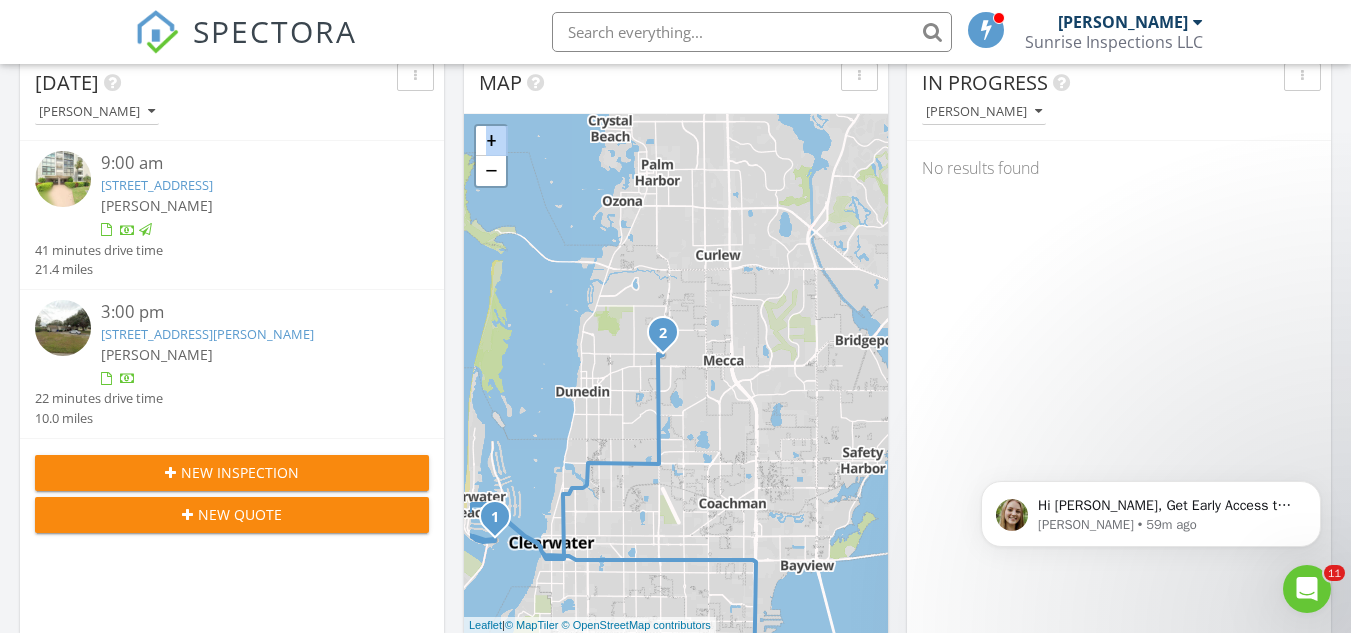 drag, startPoint x: 660, startPoint y: 212, endPoint x: 704, endPoint y: 425, distance: 217.49713 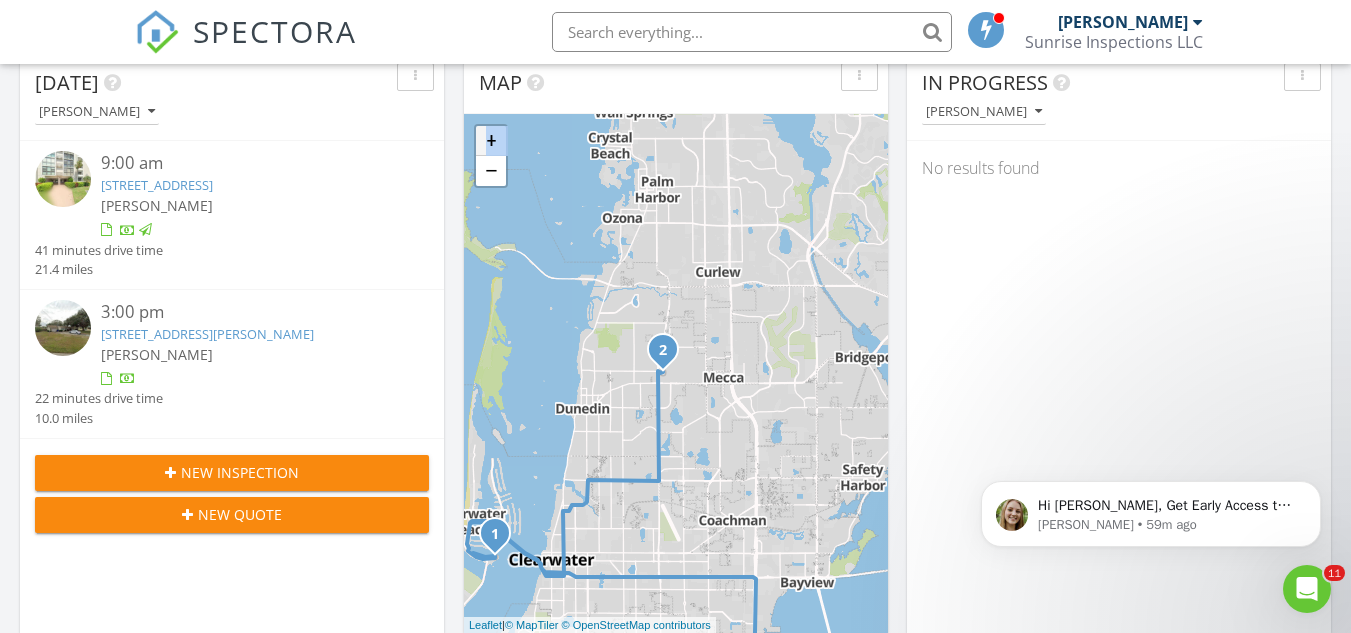 click on "+" at bounding box center (491, 141) 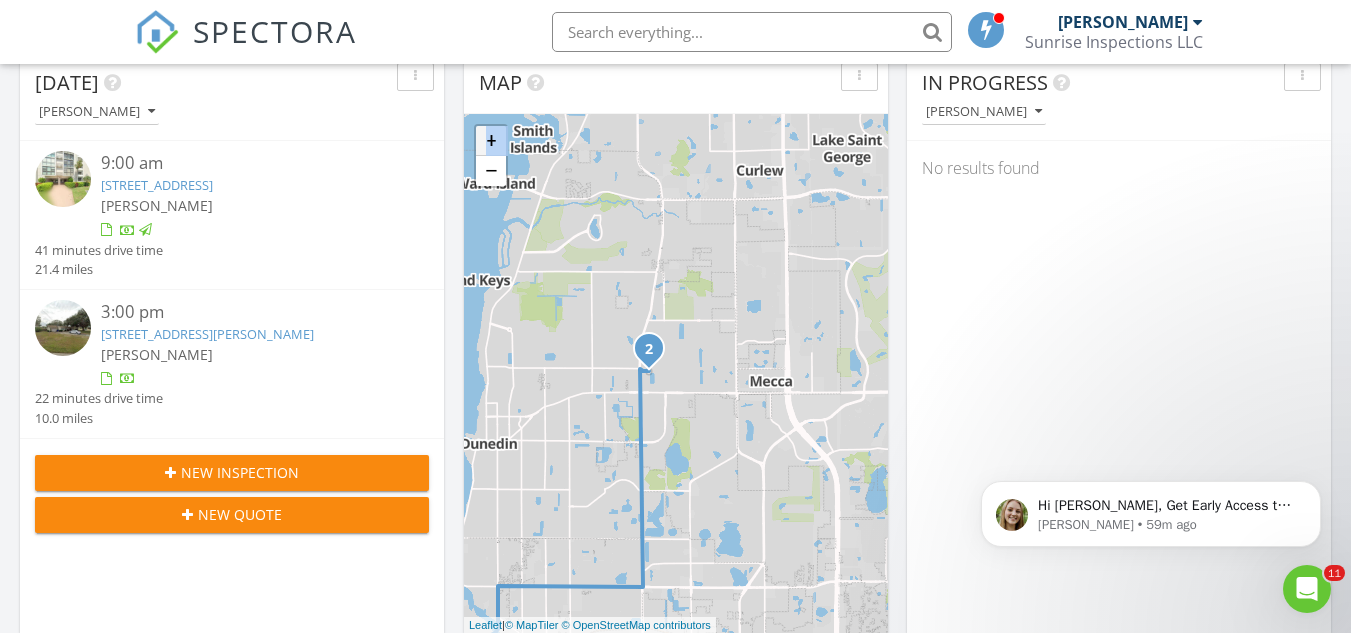 click on "+" at bounding box center (491, 141) 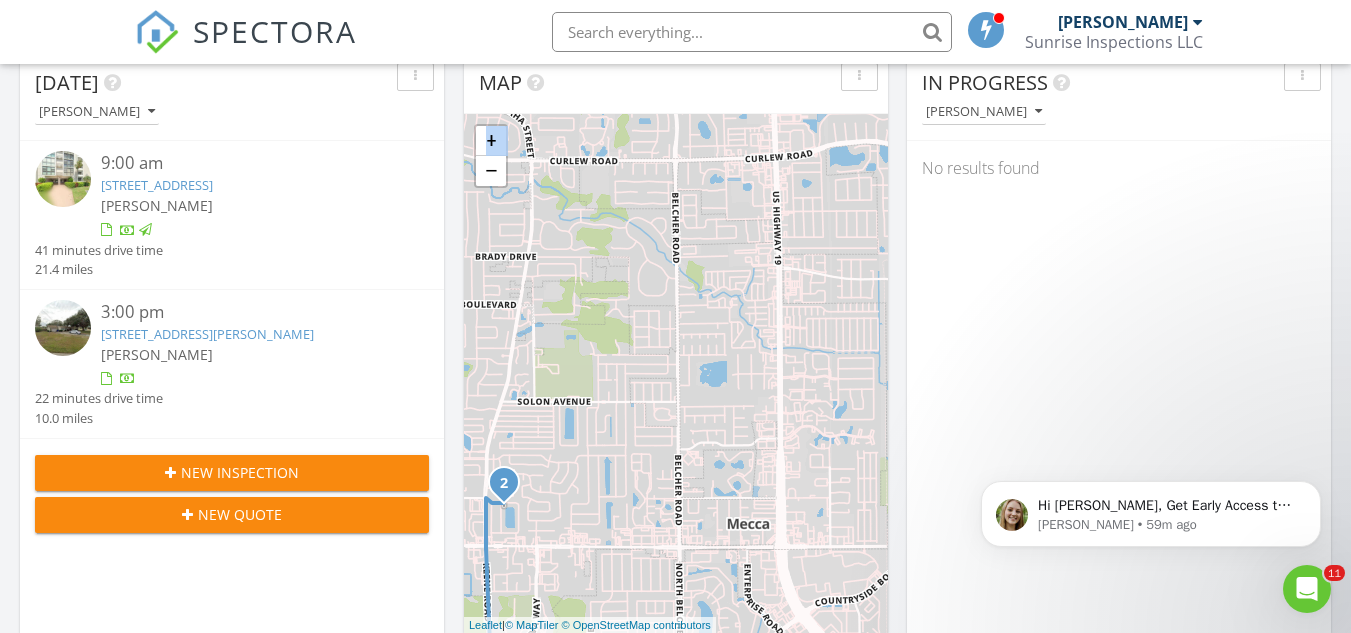 drag, startPoint x: 801, startPoint y: 252, endPoint x: 681, endPoint y: 388, distance: 181.37254 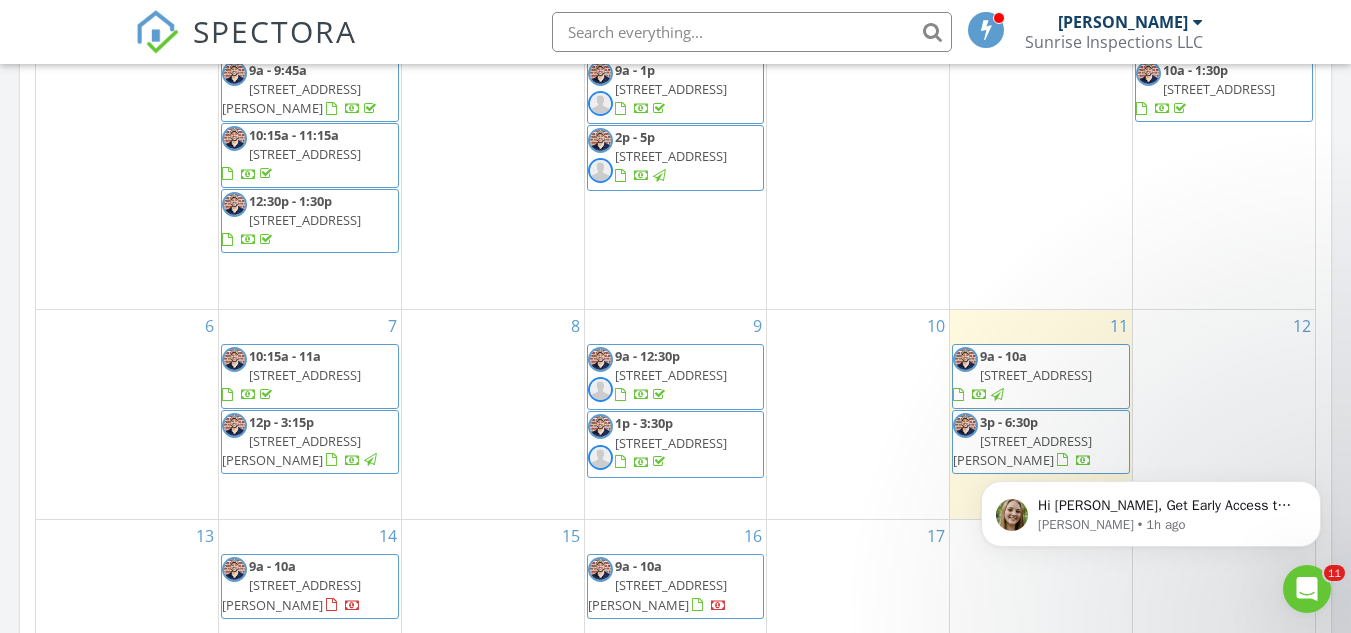 scroll, scrollTop: 1161, scrollLeft: 0, axis: vertical 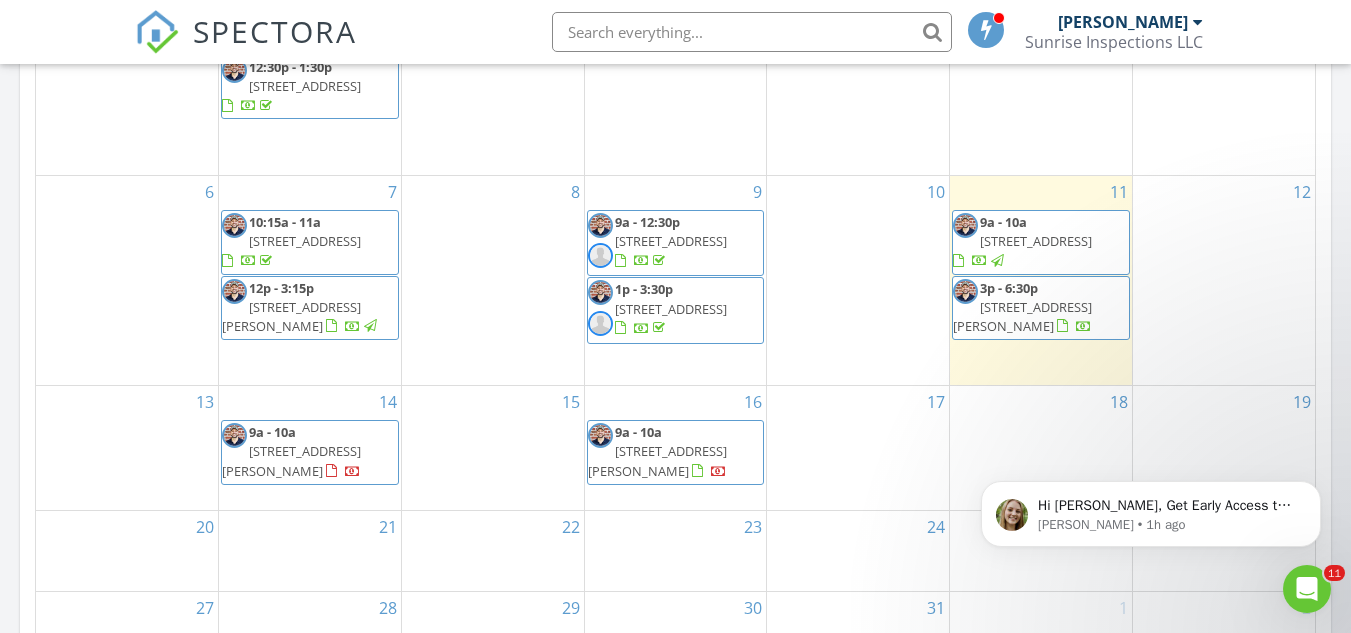 click on "8" at bounding box center (493, 280) 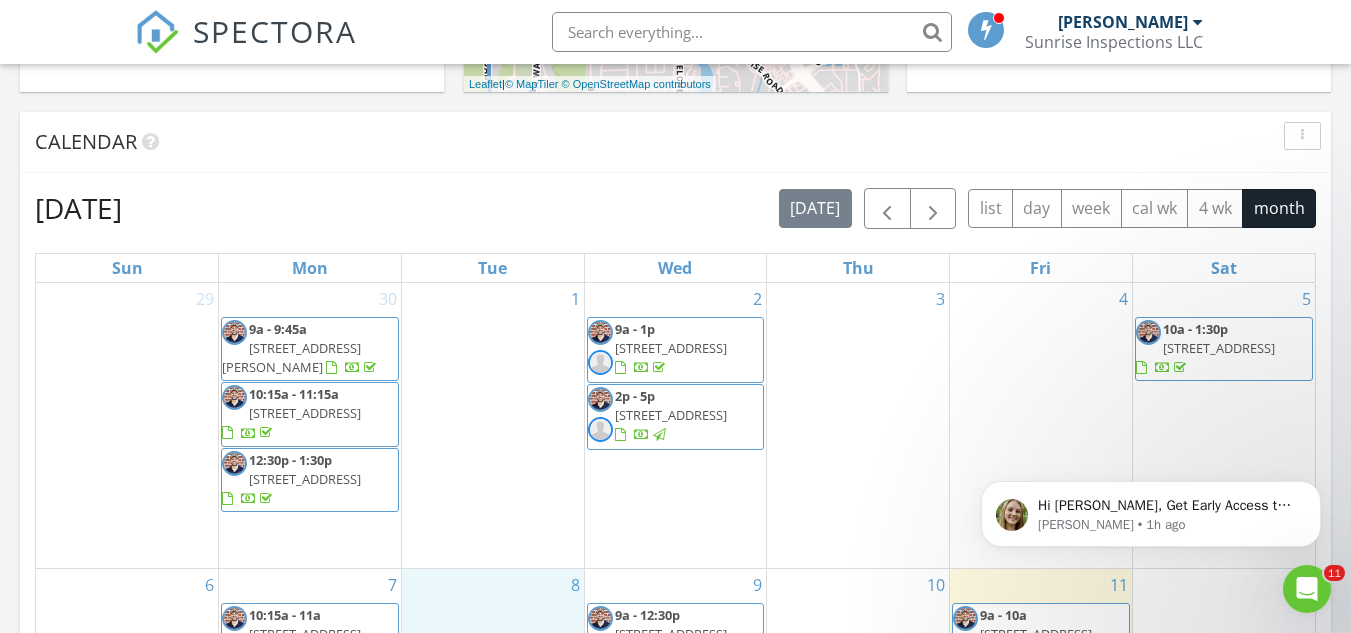 scroll, scrollTop: 761, scrollLeft: 0, axis: vertical 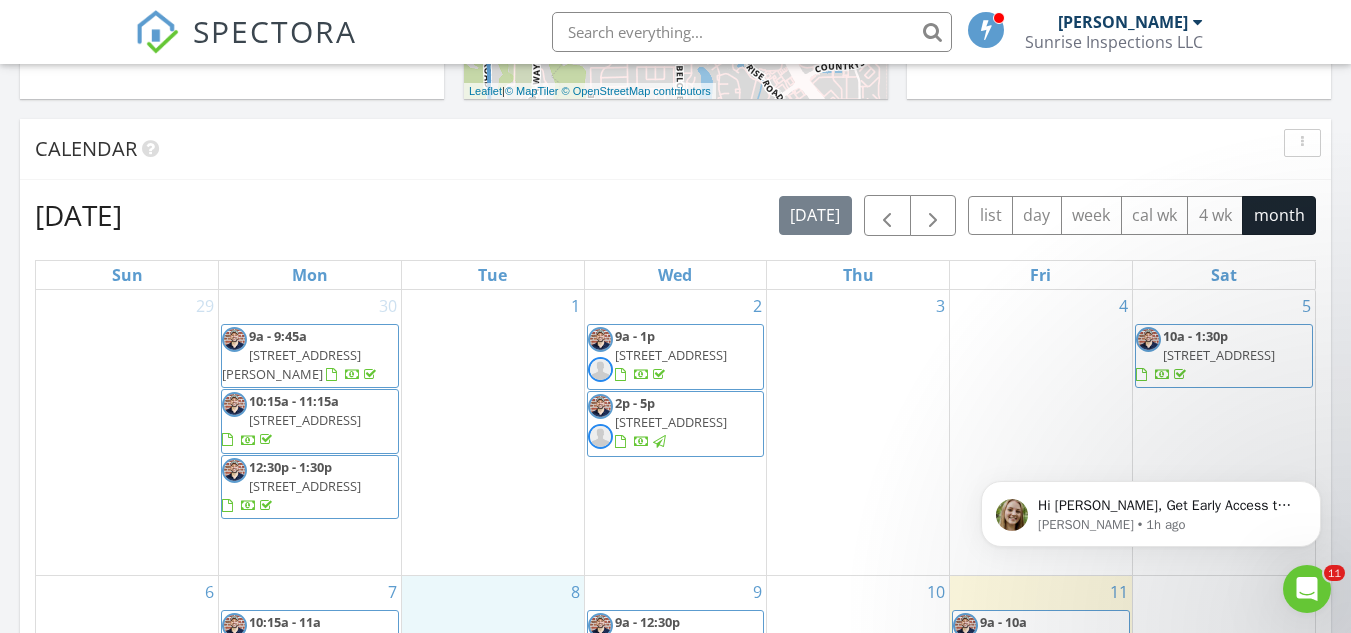 click on "923 Wicks Dr, Palm Harbor 34684" at bounding box center [291, 364] 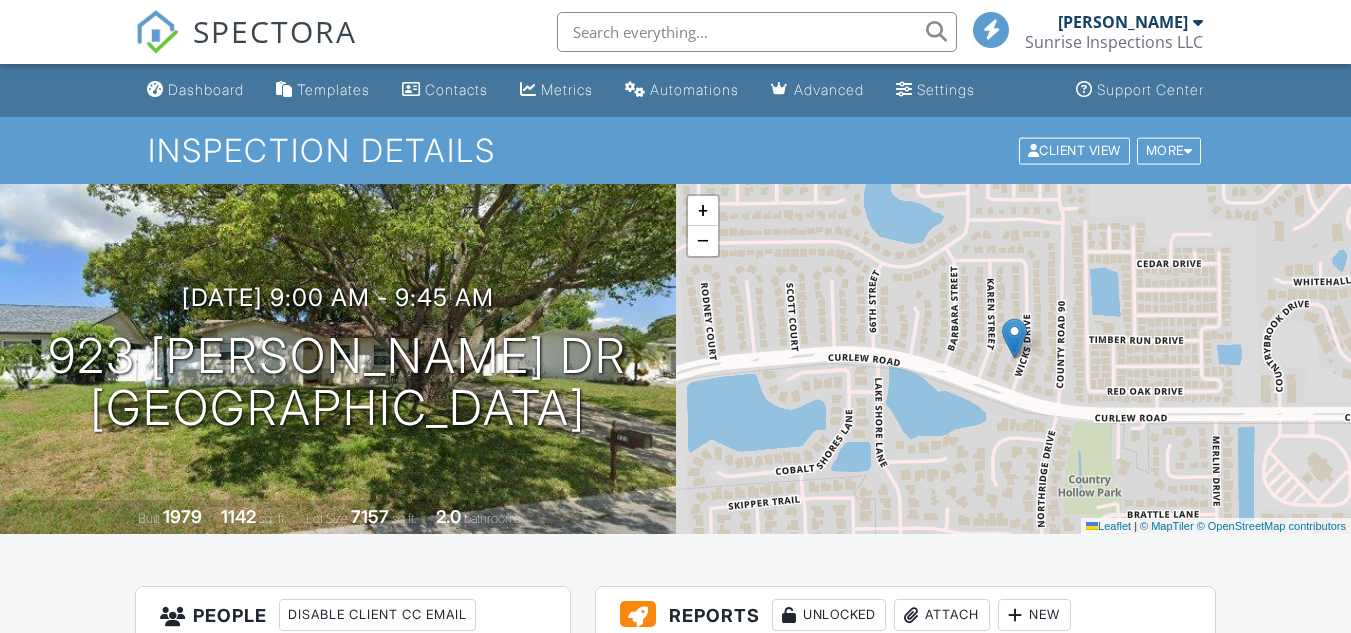 click on "Edit" at bounding box center [725, 833] 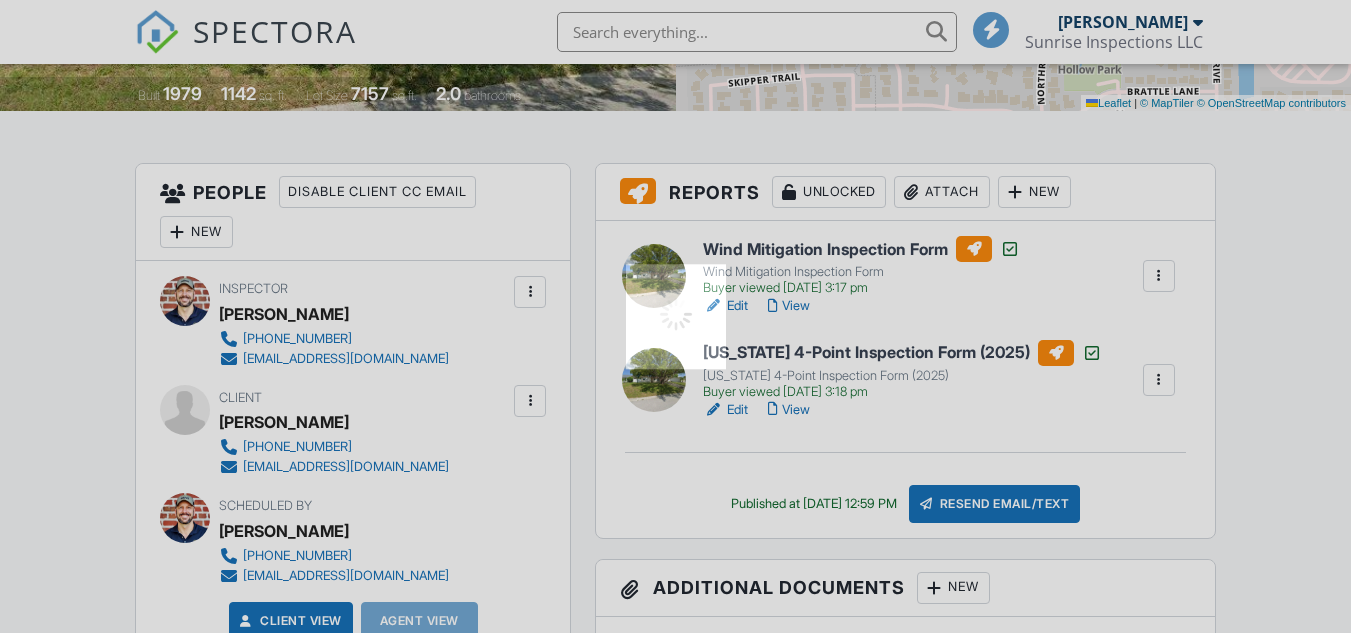 scroll, scrollTop: 0, scrollLeft: 0, axis: both 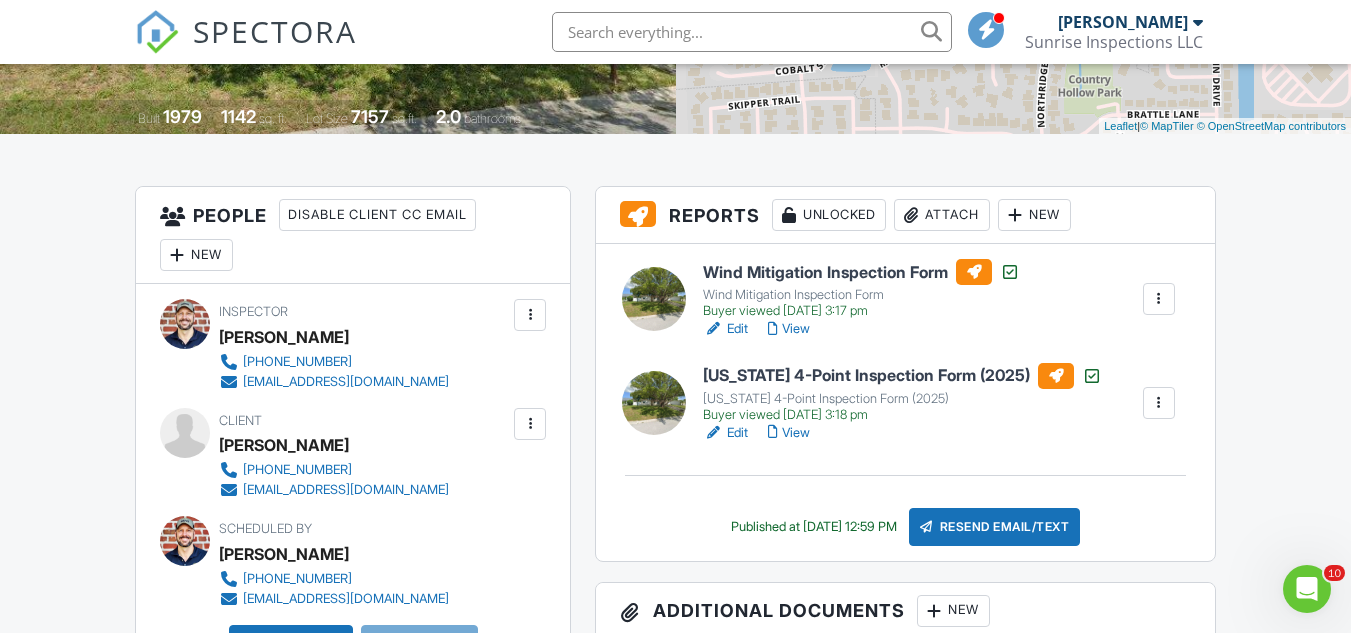 click on "View" at bounding box center [789, 433] 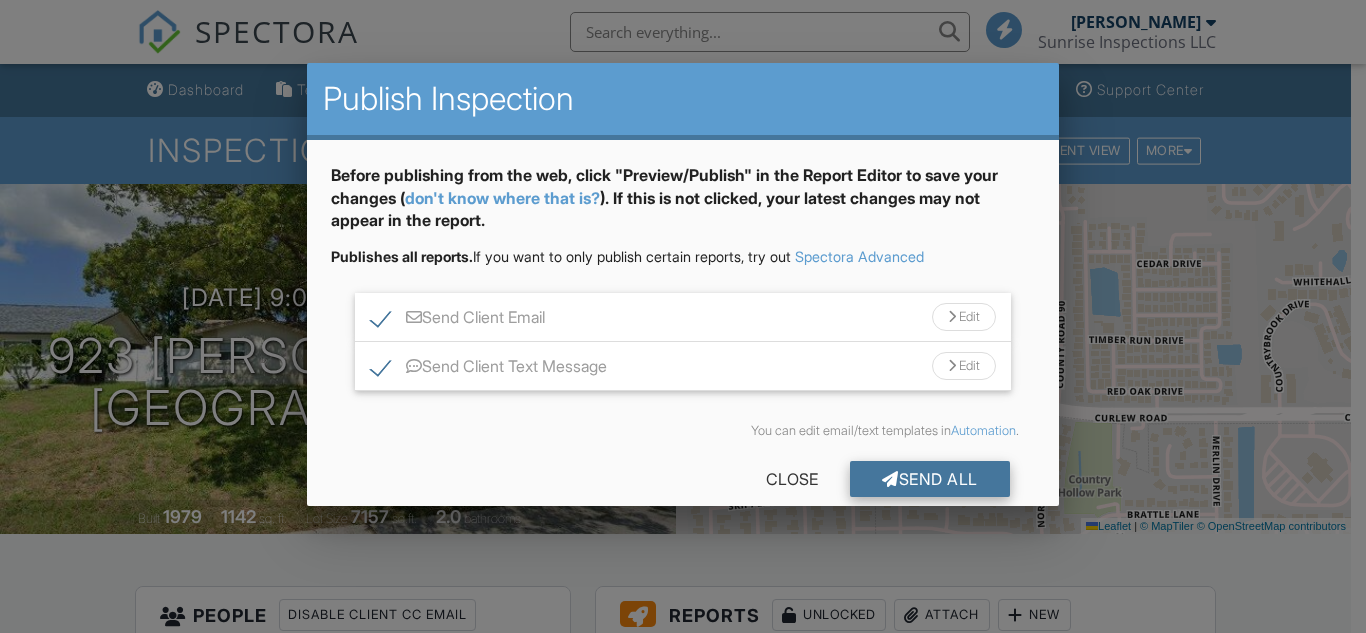 scroll, scrollTop: 423, scrollLeft: 0, axis: vertical 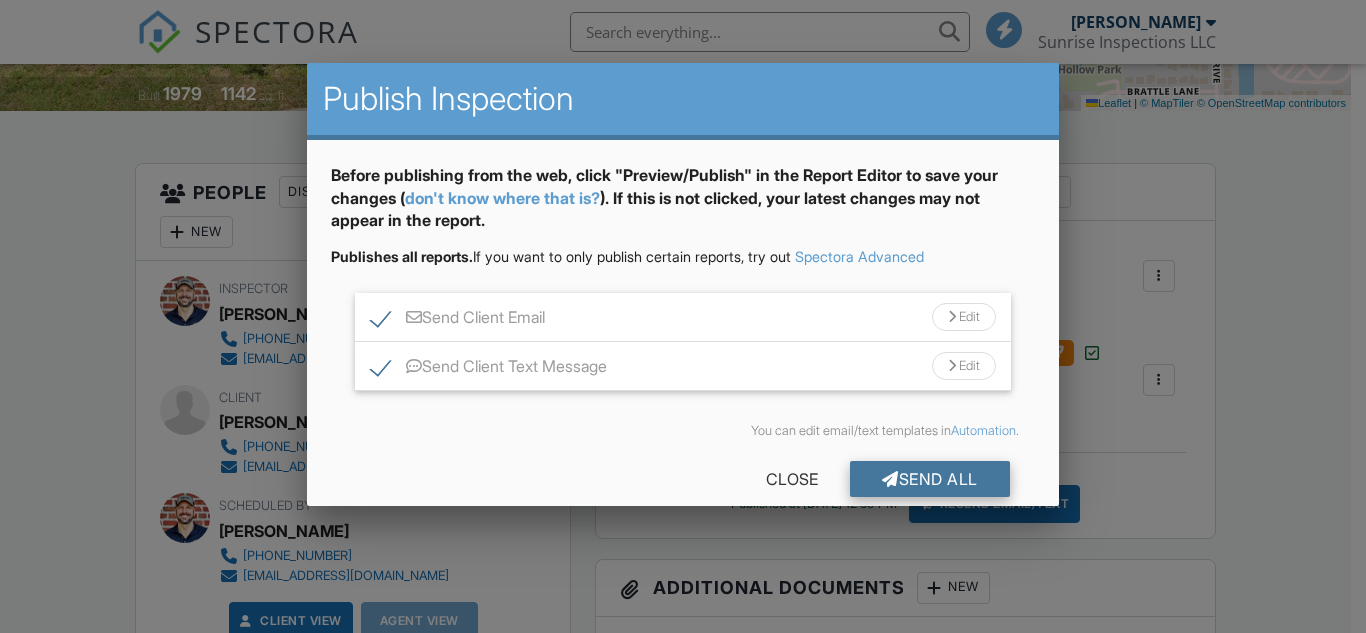 click on "Send All" at bounding box center [930, 479] 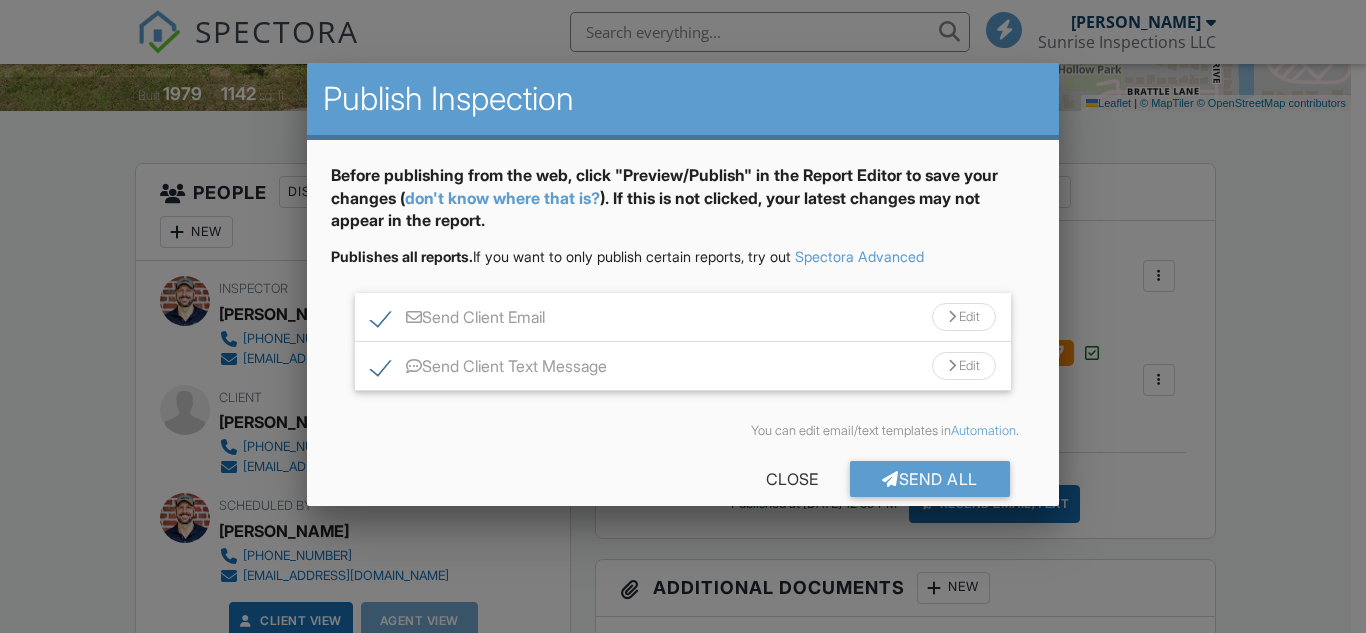 scroll, scrollTop: 423, scrollLeft: 0, axis: vertical 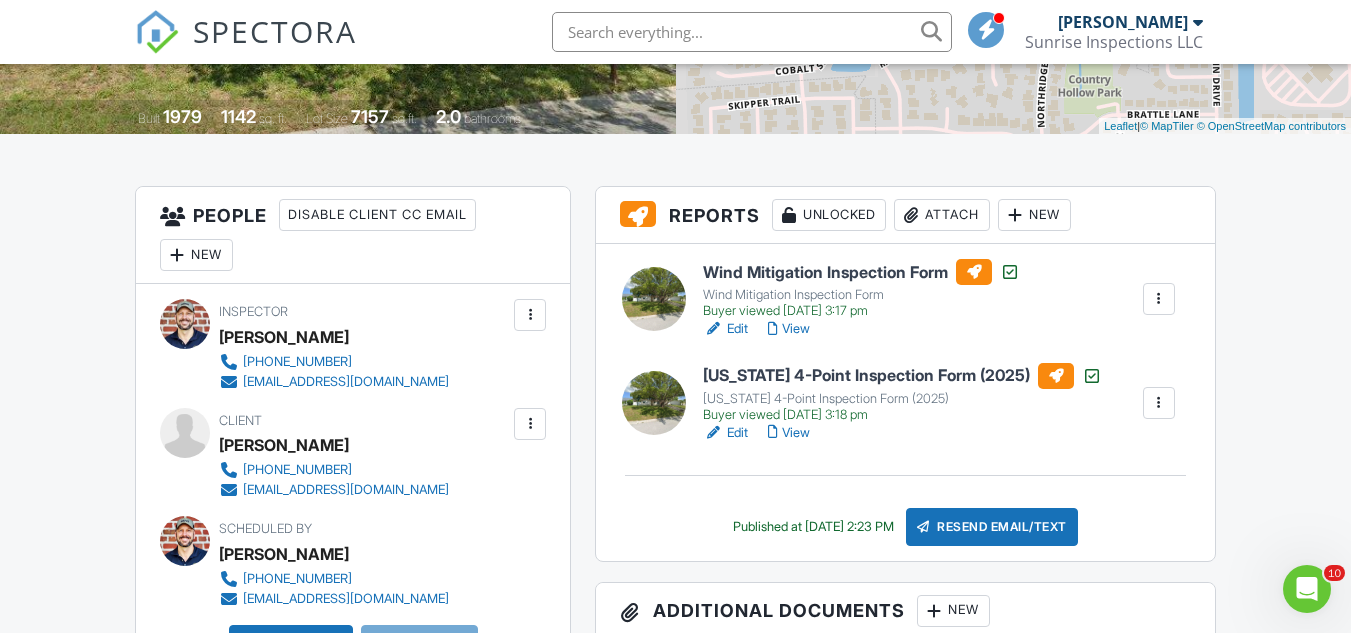 click at bounding box center [752, 32] 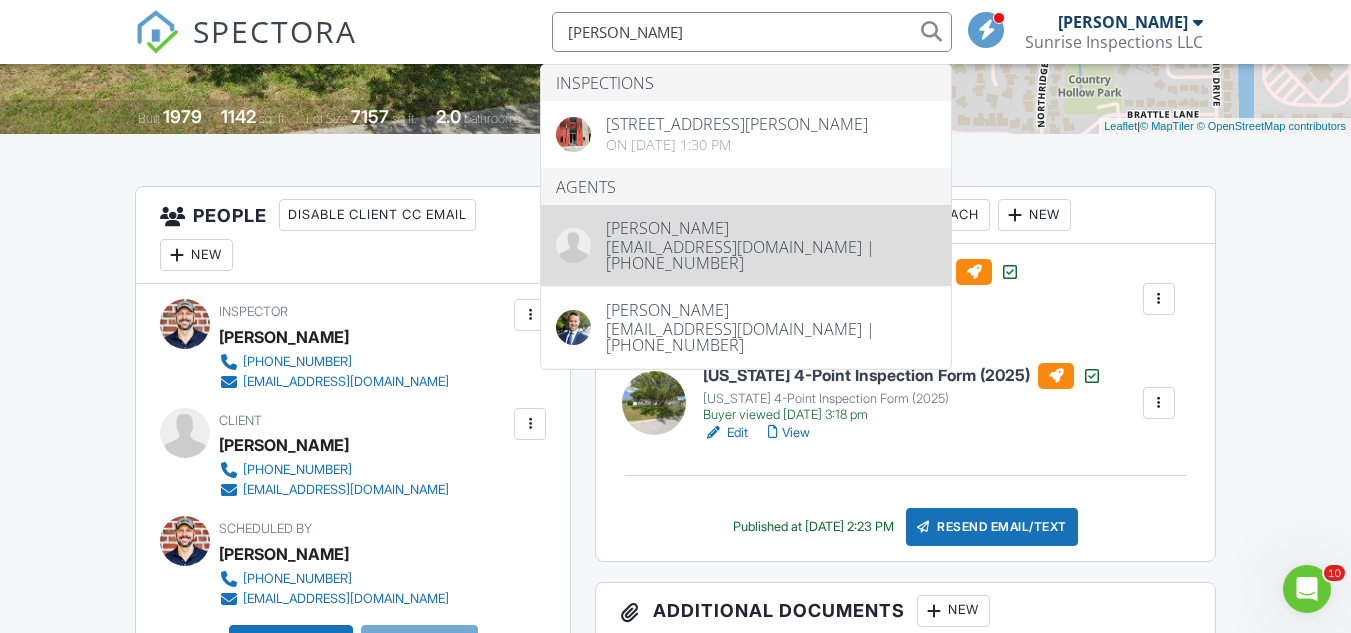 type on "kim" 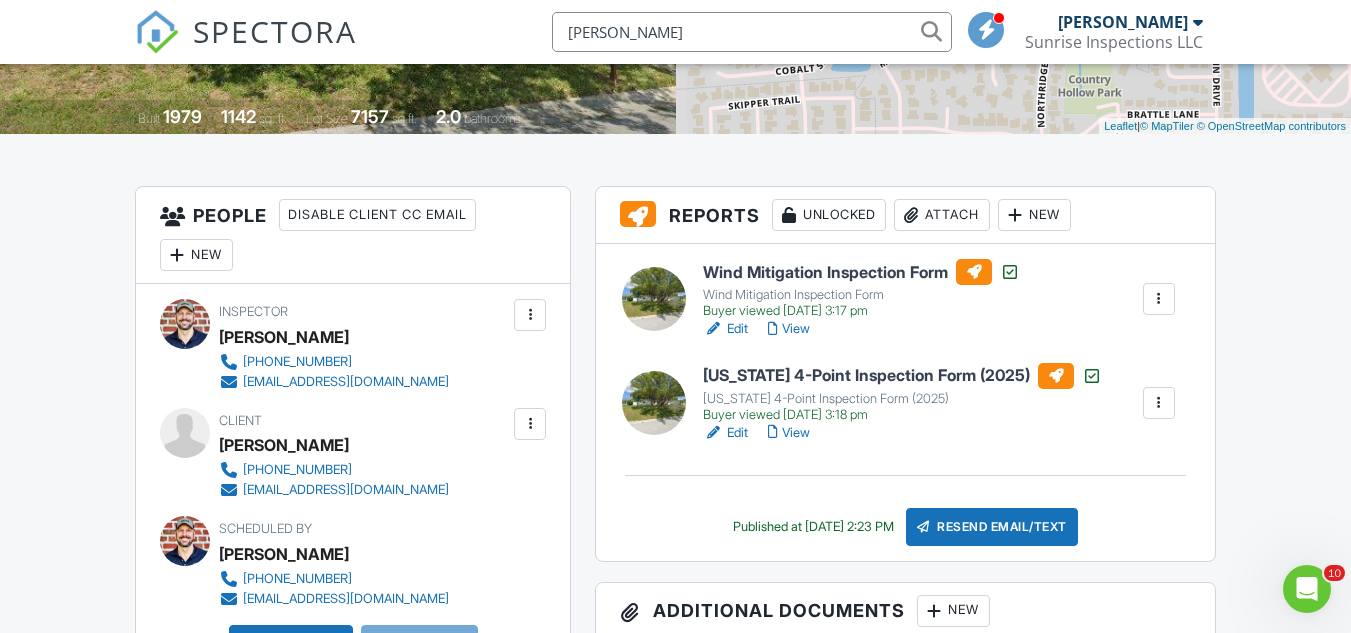 type 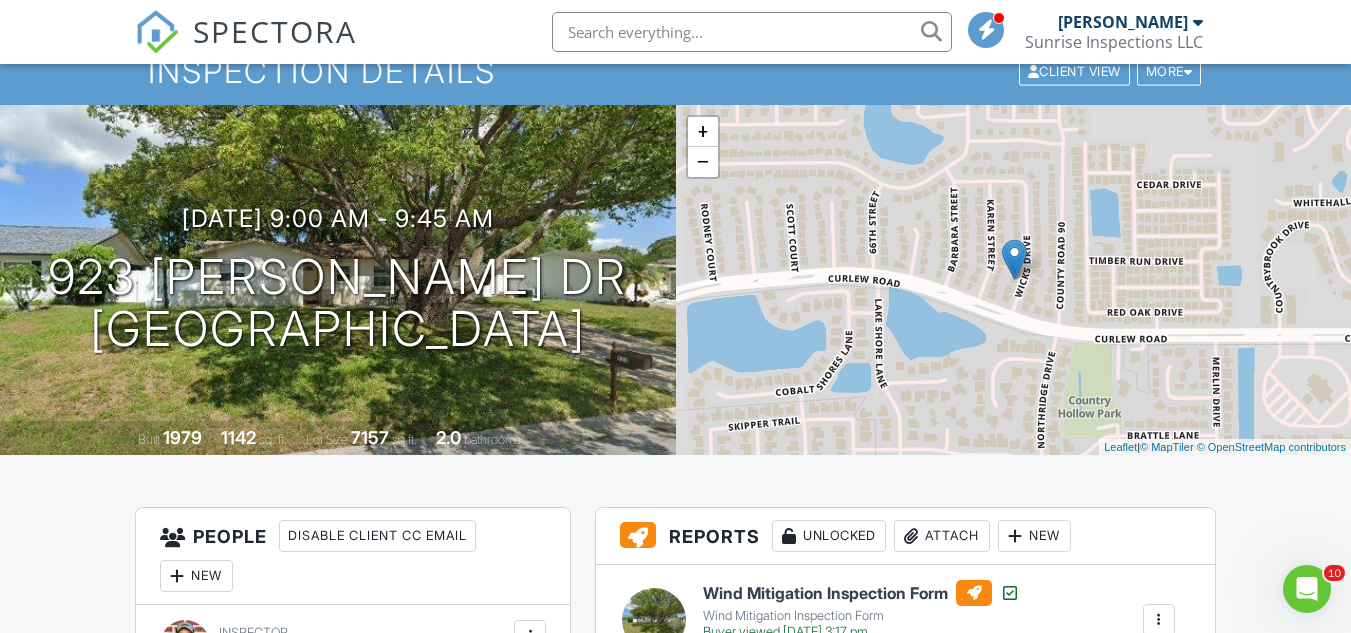 scroll, scrollTop: 0, scrollLeft: 0, axis: both 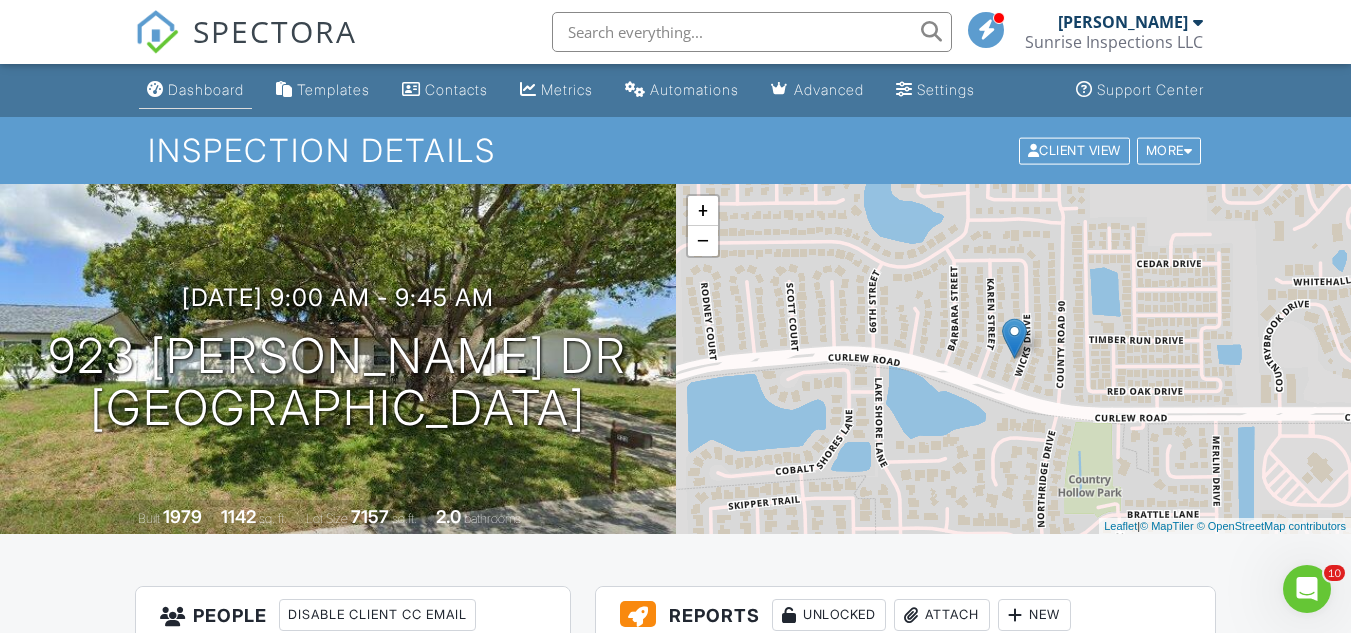 click at bounding box center [155, 89] 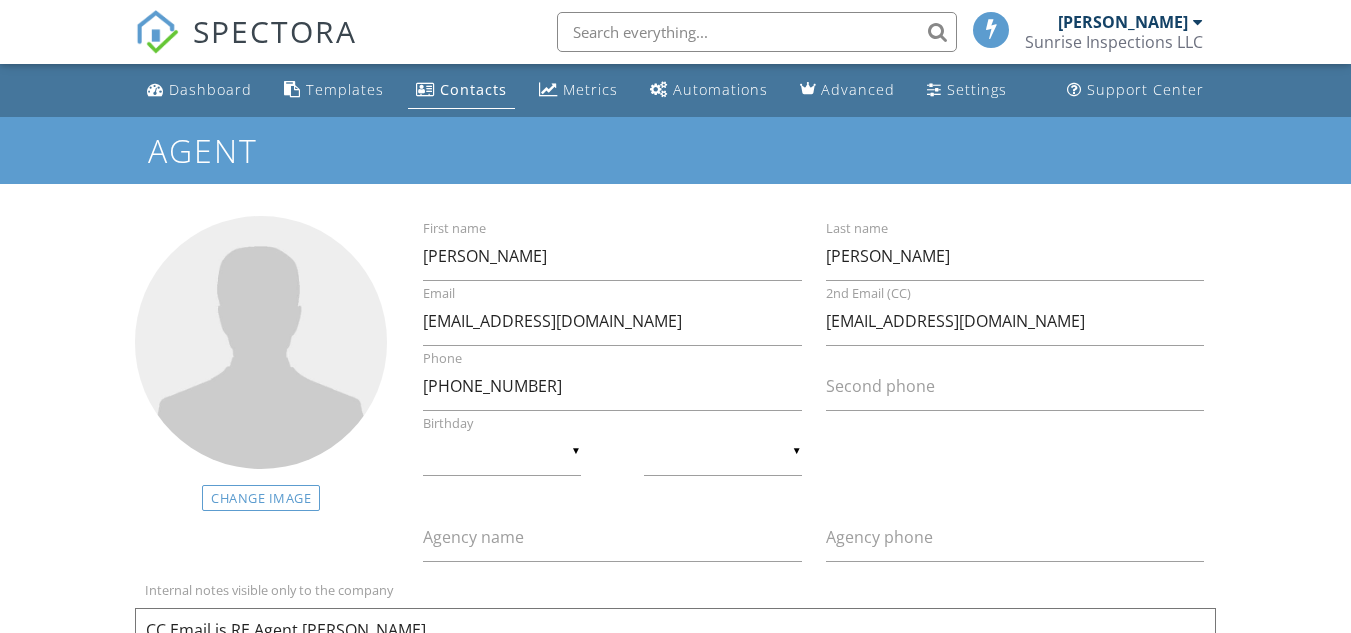 scroll, scrollTop: 0, scrollLeft: 0, axis: both 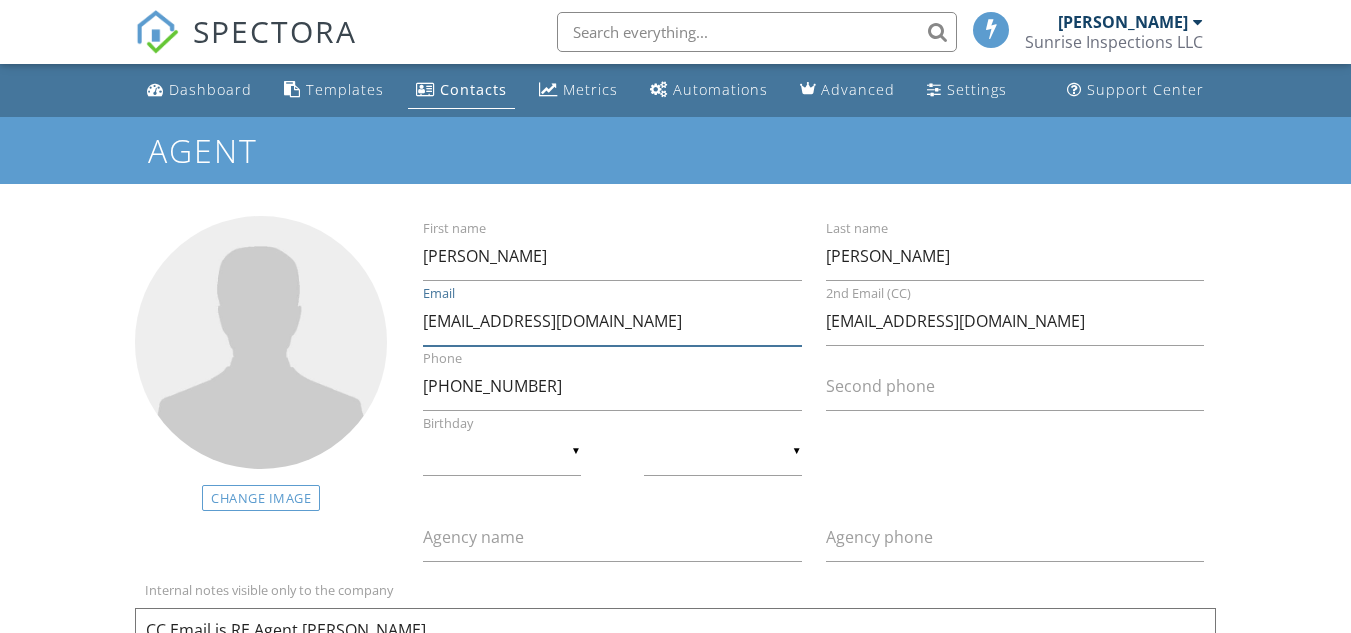 click on "[EMAIL_ADDRESS][DOMAIN_NAME]" at bounding box center (612, 321) 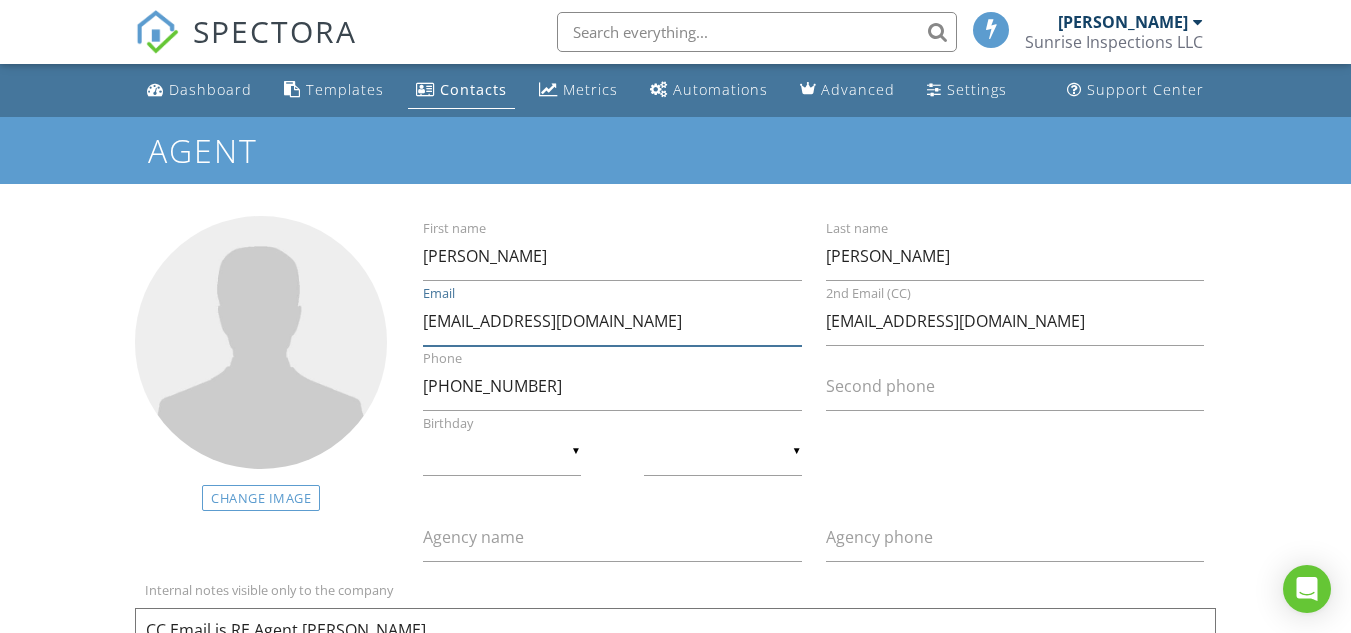 click on "[EMAIL_ADDRESS][DOMAIN_NAME]" at bounding box center (612, 321) 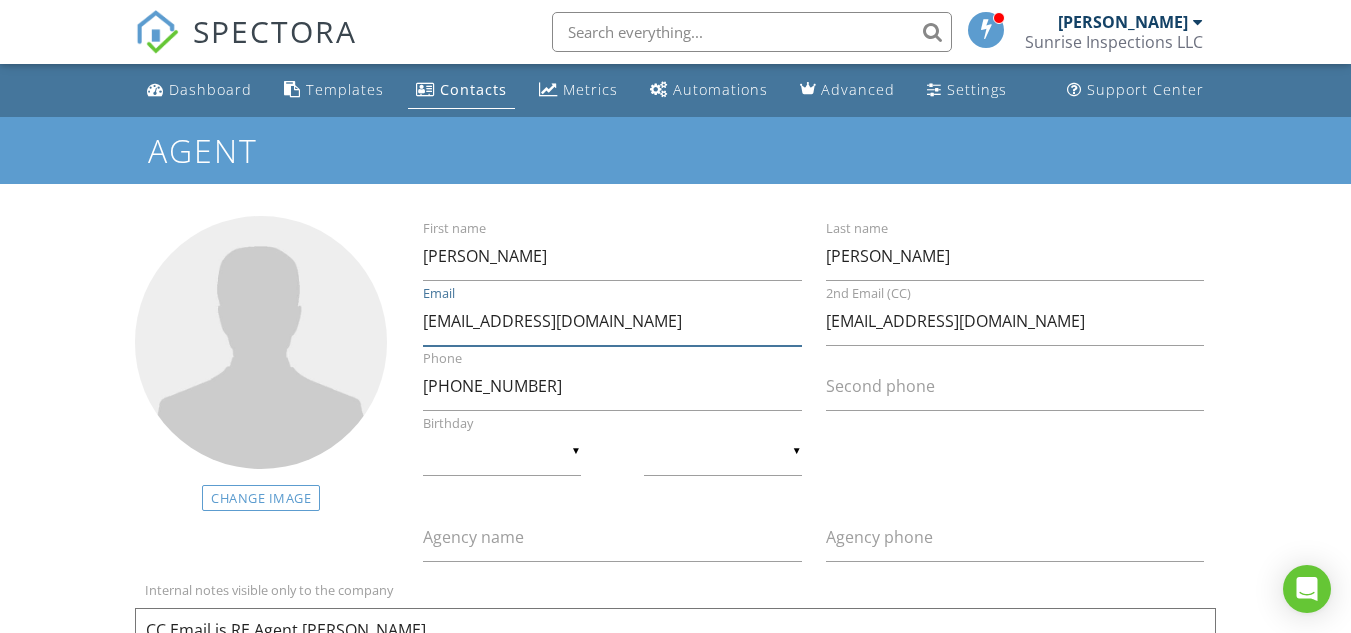 click on "[EMAIL_ADDRESS][DOMAIN_NAME]" at bounding box center (612, 321) 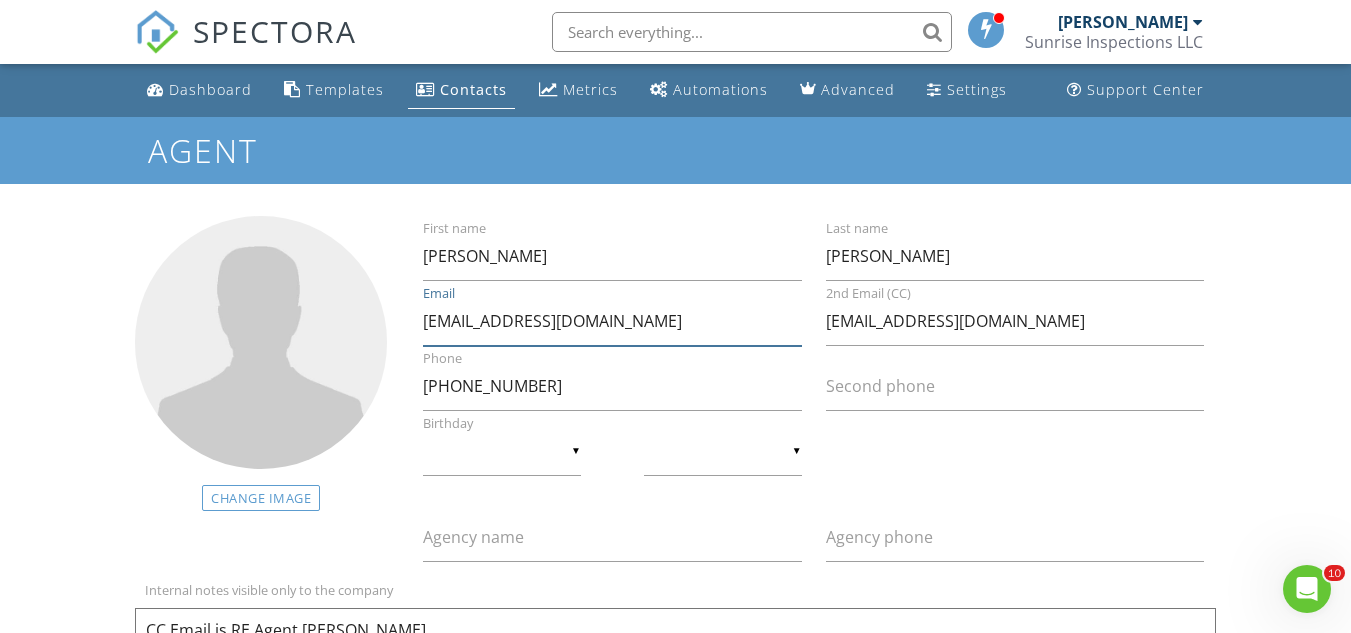 scroll, scrollTop: 0, scrollLeft: 0, axis: both 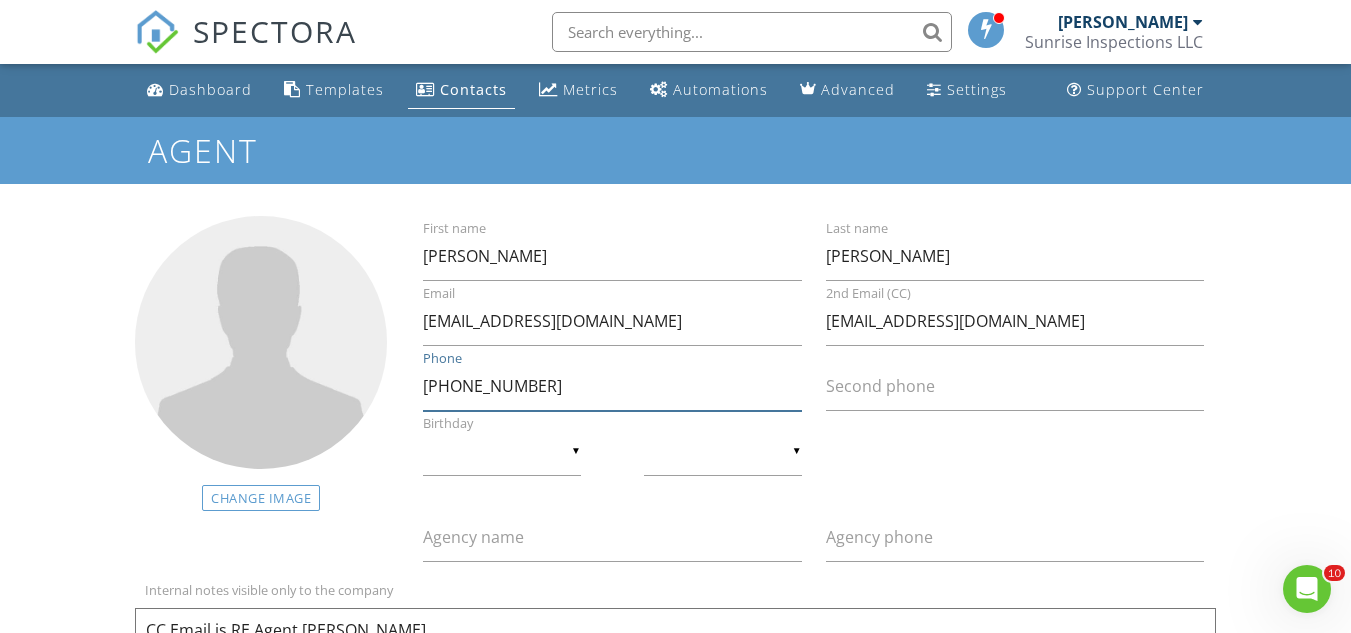 click on "[PHONE_NUMBER]" at bounding box center (612, 386) 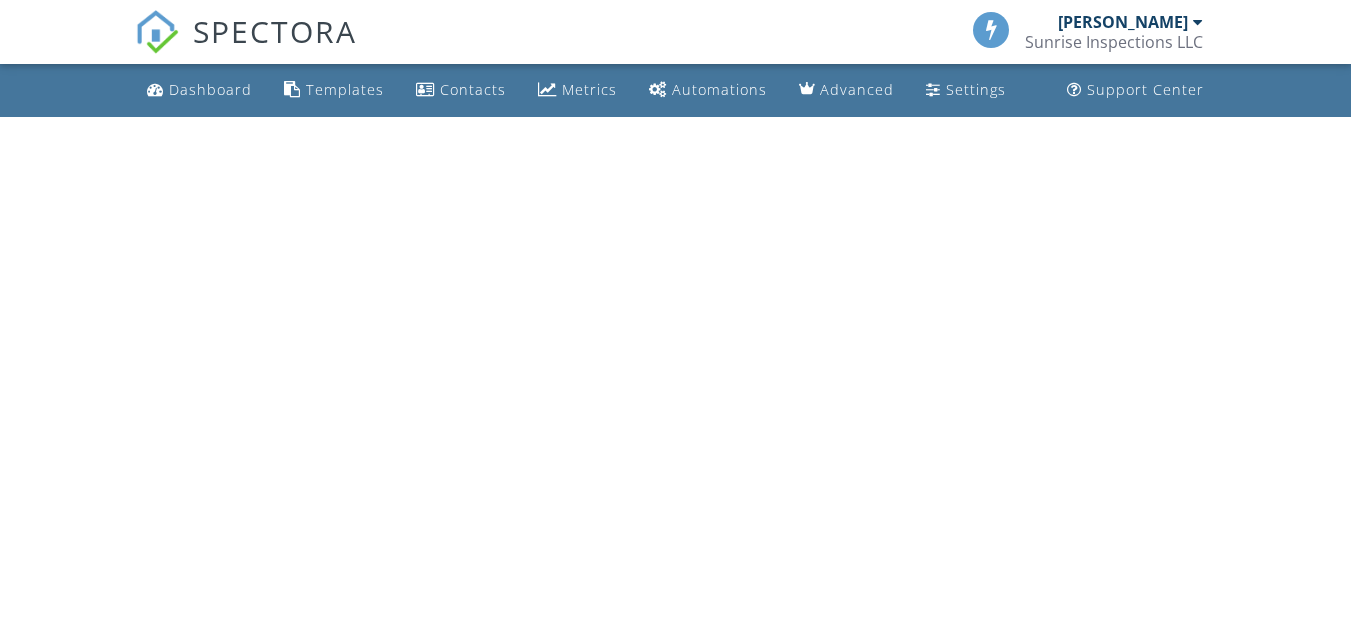 scroll, scrollTop: 0, scrollLeft: 0, axis: both 